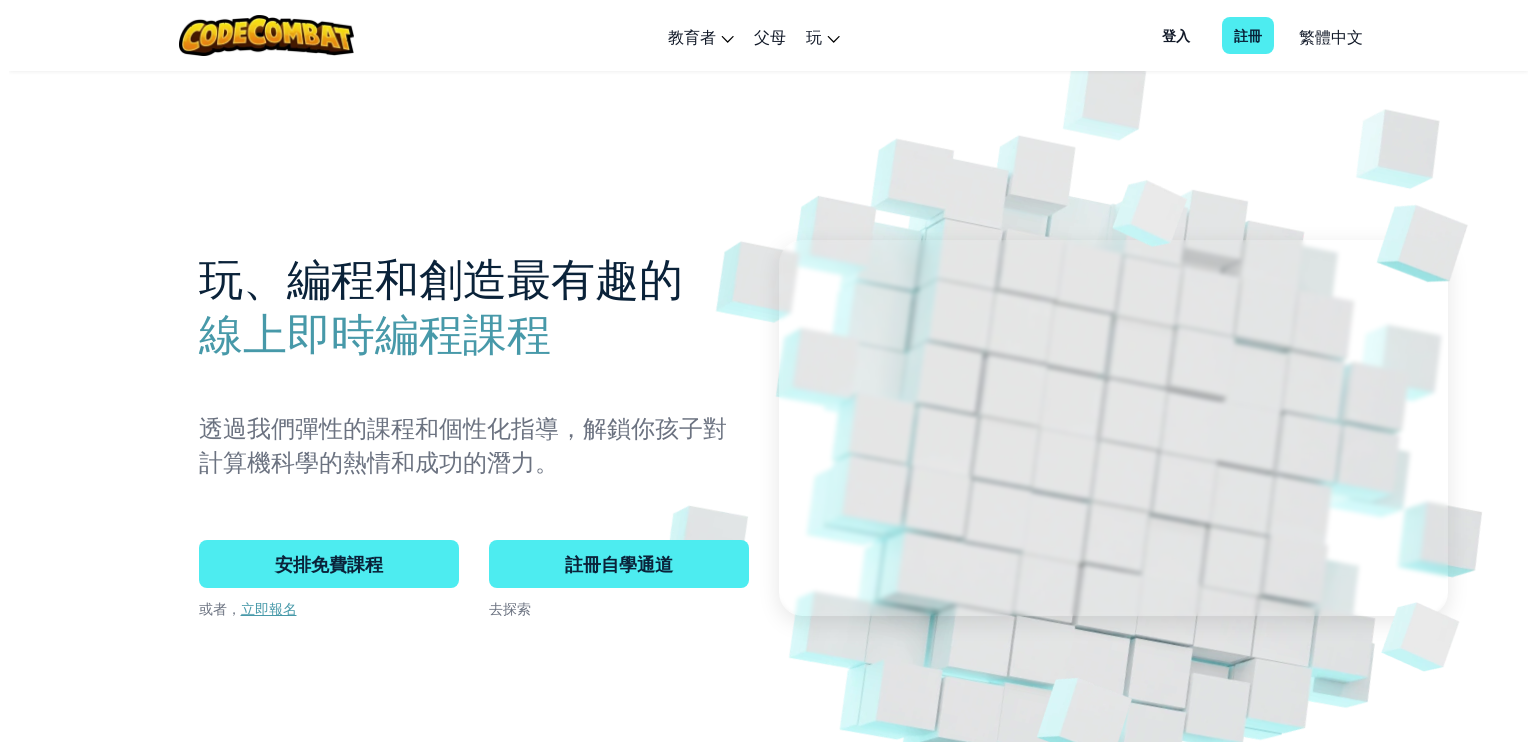 scroll, scrollTop: 0, scrollLeft: 0, axis: both 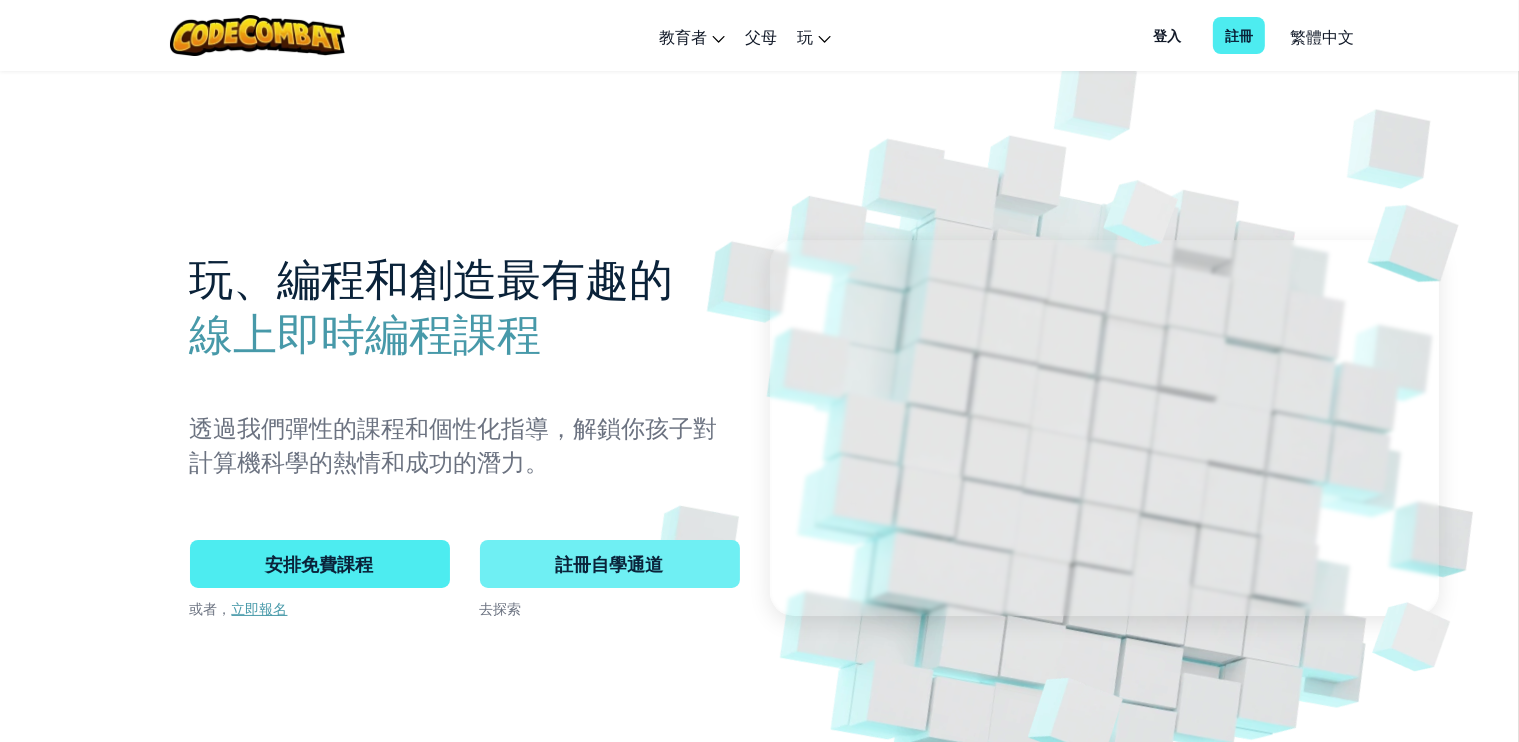 click on "註冊自學通道" at bounding box center (610, 564) 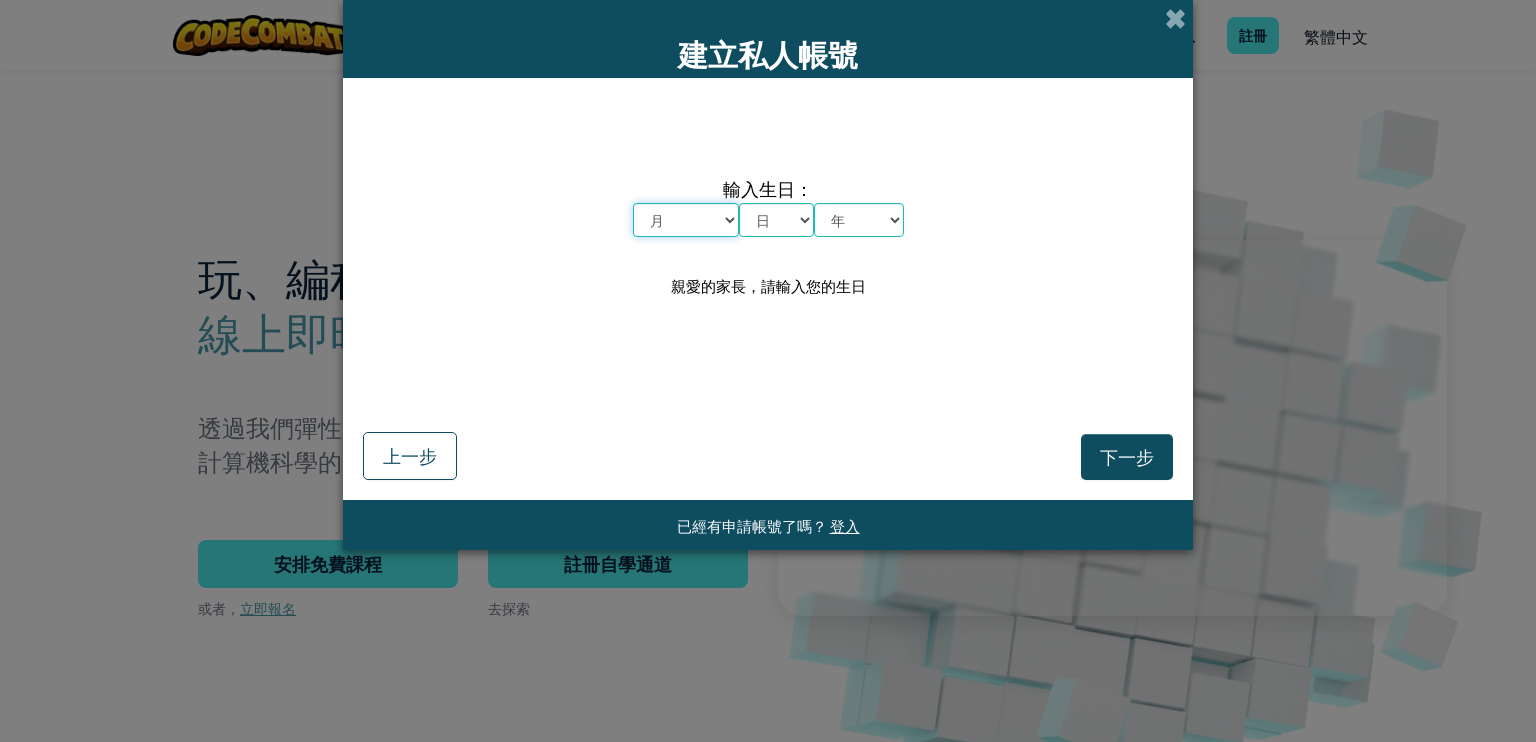 click on "月 一月 二月 三月 四月 五月 六月 七月 八月 九月 十月 十一月 十二月" at bounding box center [686, 220] 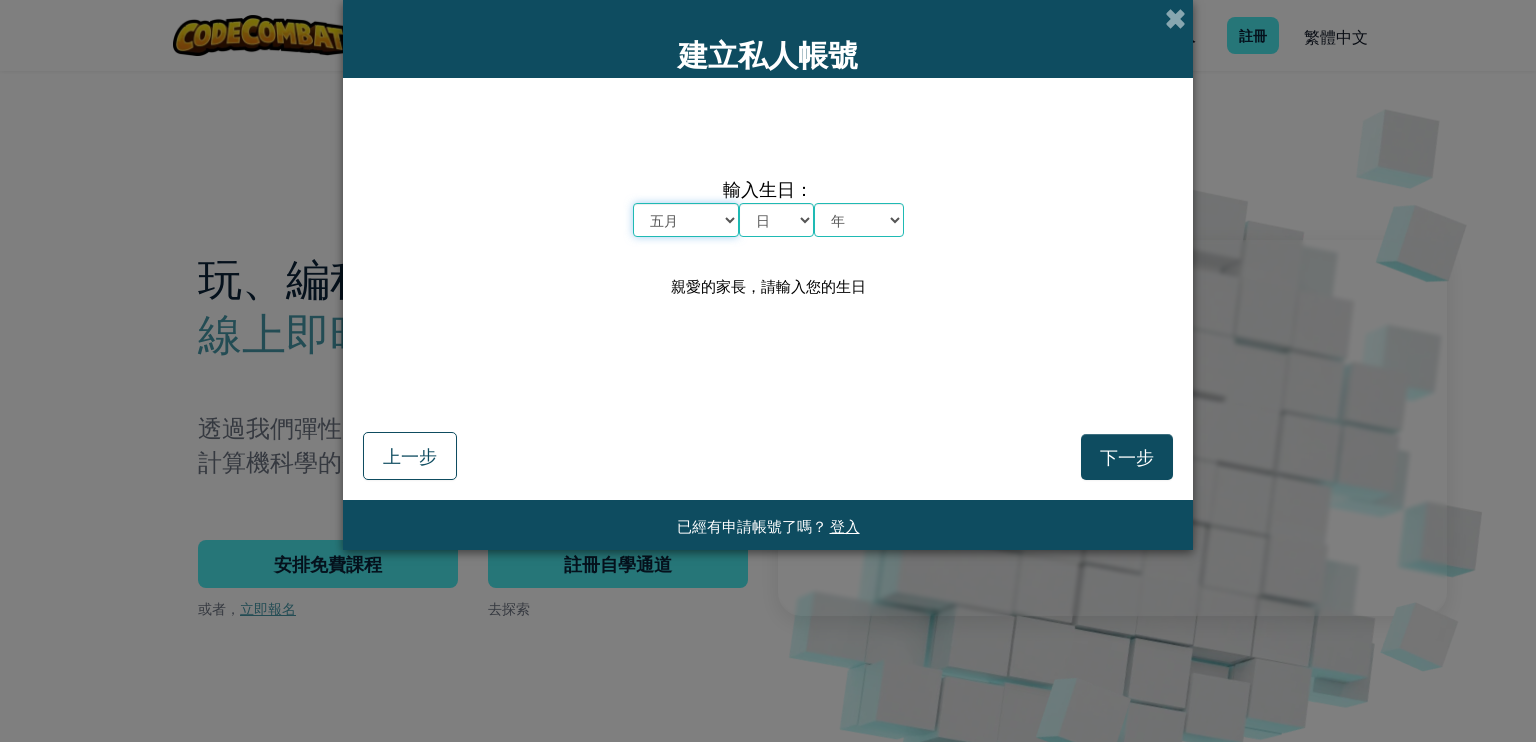click on "月 一月 二月 三月 四月 五月 六月 七月 八月 九月 十月 十一月 十二月" at bounding box center [686, 220] 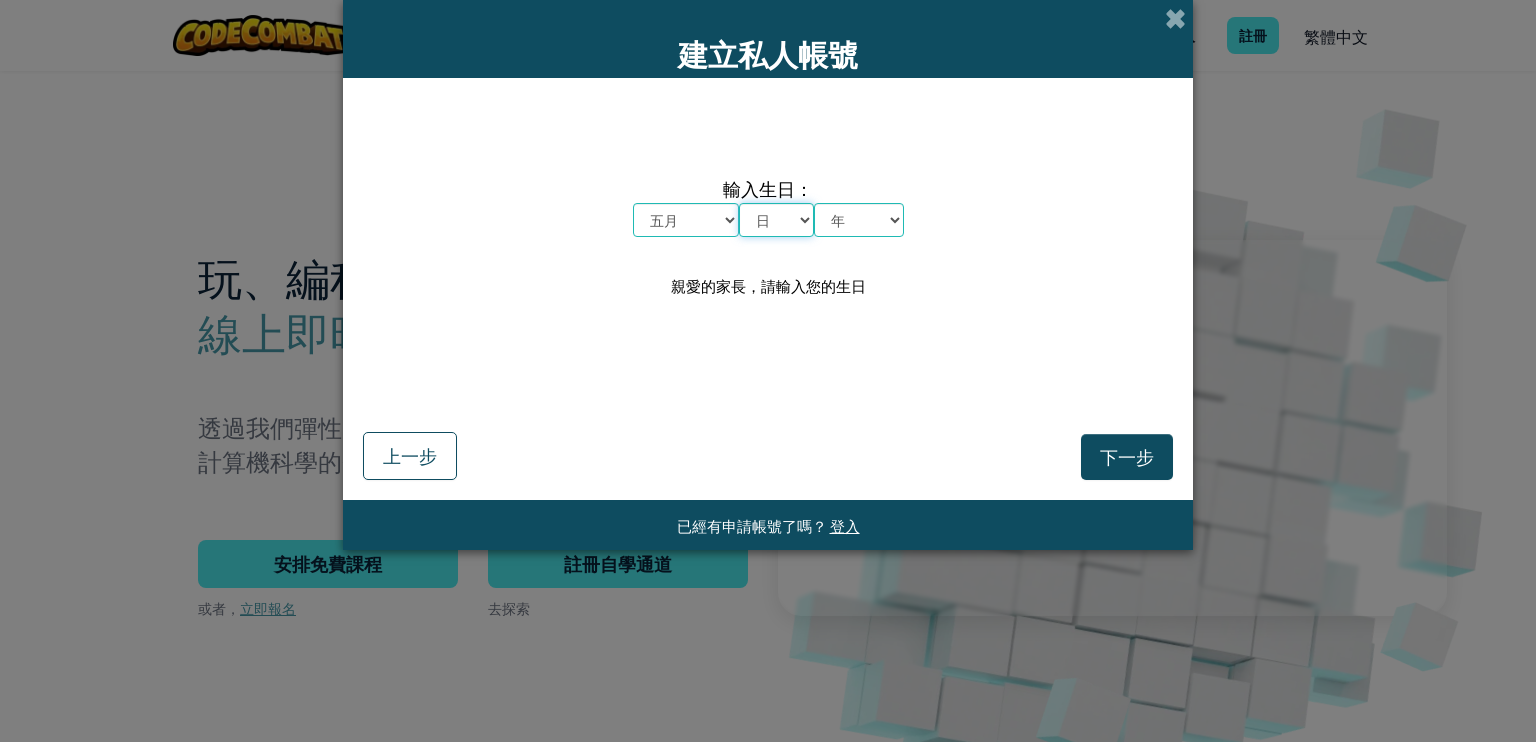 click on "日 1 2 3 4 5 6 7 8 9 10 11 12 13 14 15 16 17 18 19 20 21 22 23 24 25 26 27 28 29 30 31" at bounding box center (776, 220) 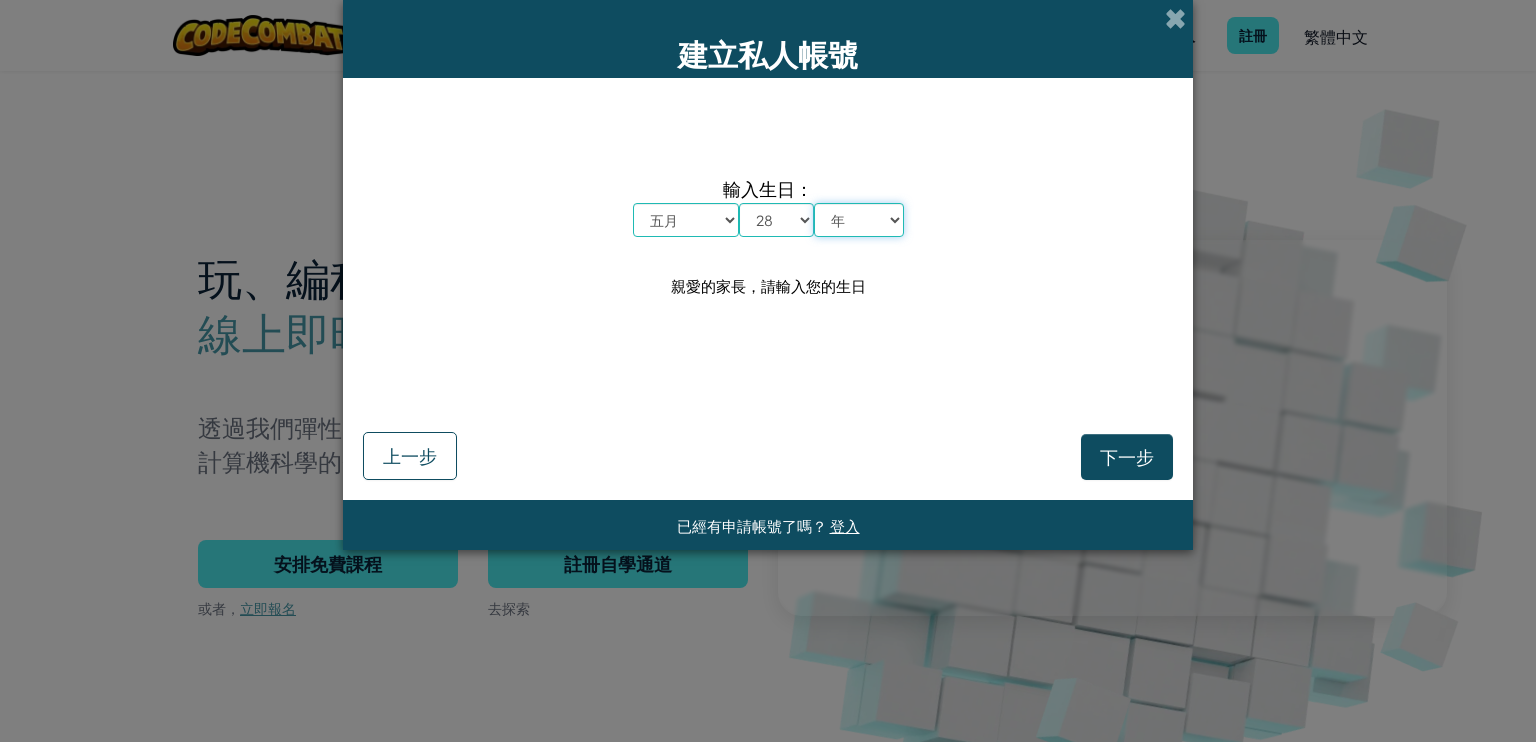 click on "年 2025 2024 2023 2022 2021 2020 2019 2018 2017 2016 2015 2014 2013 2012 2011 2010 2009 2008 2007 2006 2005 2004 2003 2002 2001 2000 1999 1998 1997 1996 1995 1994 1993 1992 1991 1990 1989 1988 1987 1986 1985 1984 1983 1982 1981 1980 1979 1978 1977 1976 1975 1974 1973 1972 1971 1970 1969 1968 1967 1966 1965 1964 1963 1962 1961 1960 1959 1958 1957 1956 1955 1954 1953 1952 1951 1950 1949 1948 1947 1946 1945 1944 1943 1942 1941 1940 1939 1938 1937 1936 1935 1934 1933 1932 1931 1930 1929 1928 1927 1926" at bounding box center [859, 220] 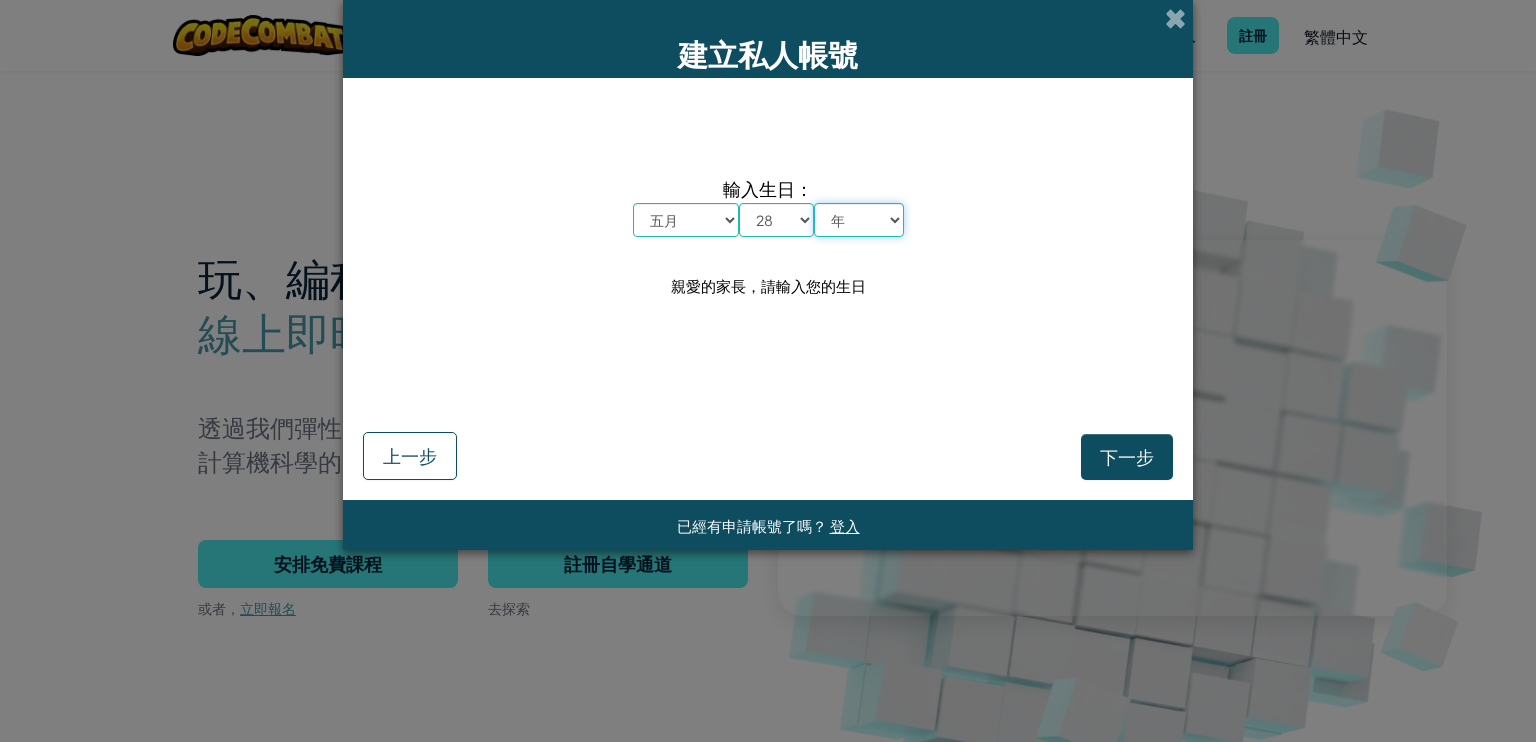 select on "2014" 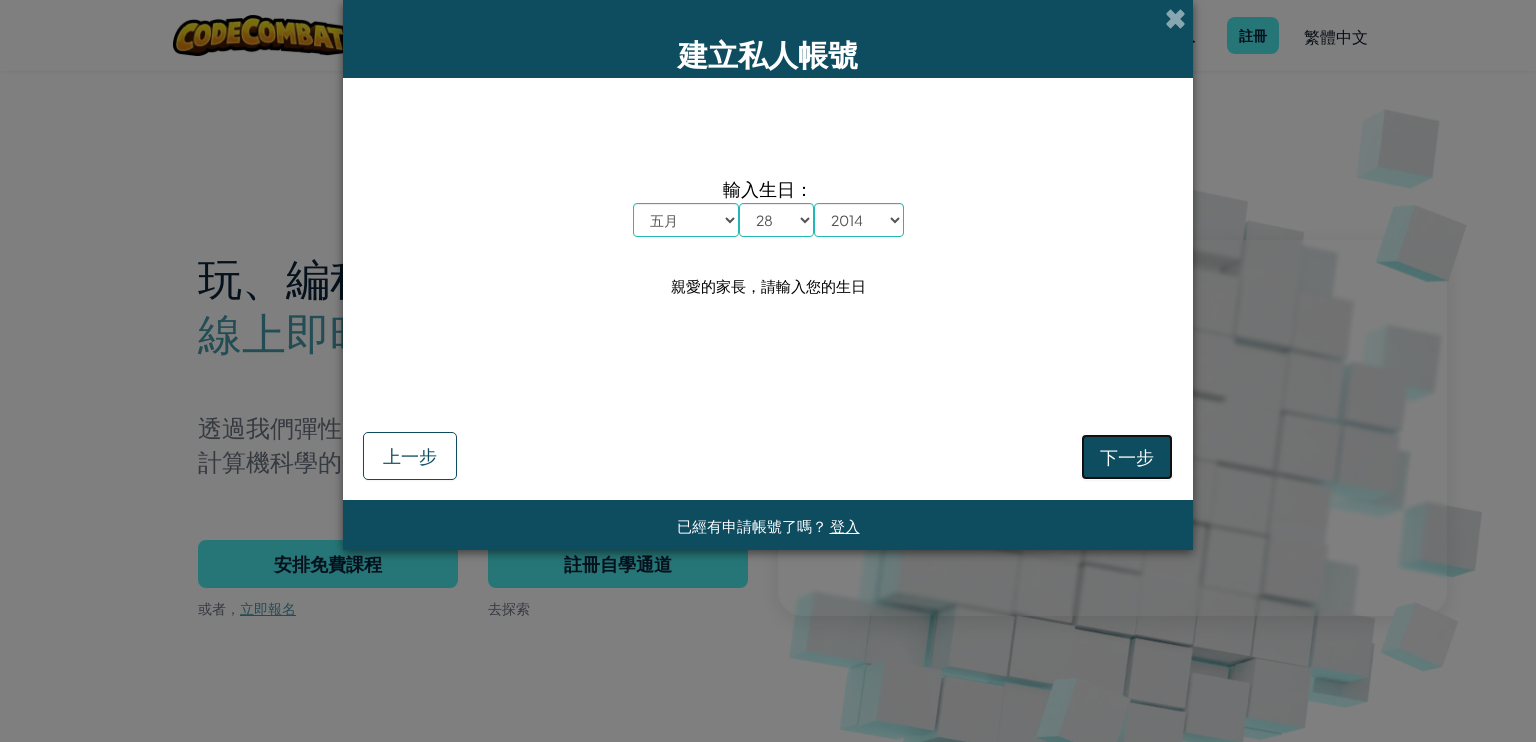 click on "下一步" at bounding box center (1127, 456) 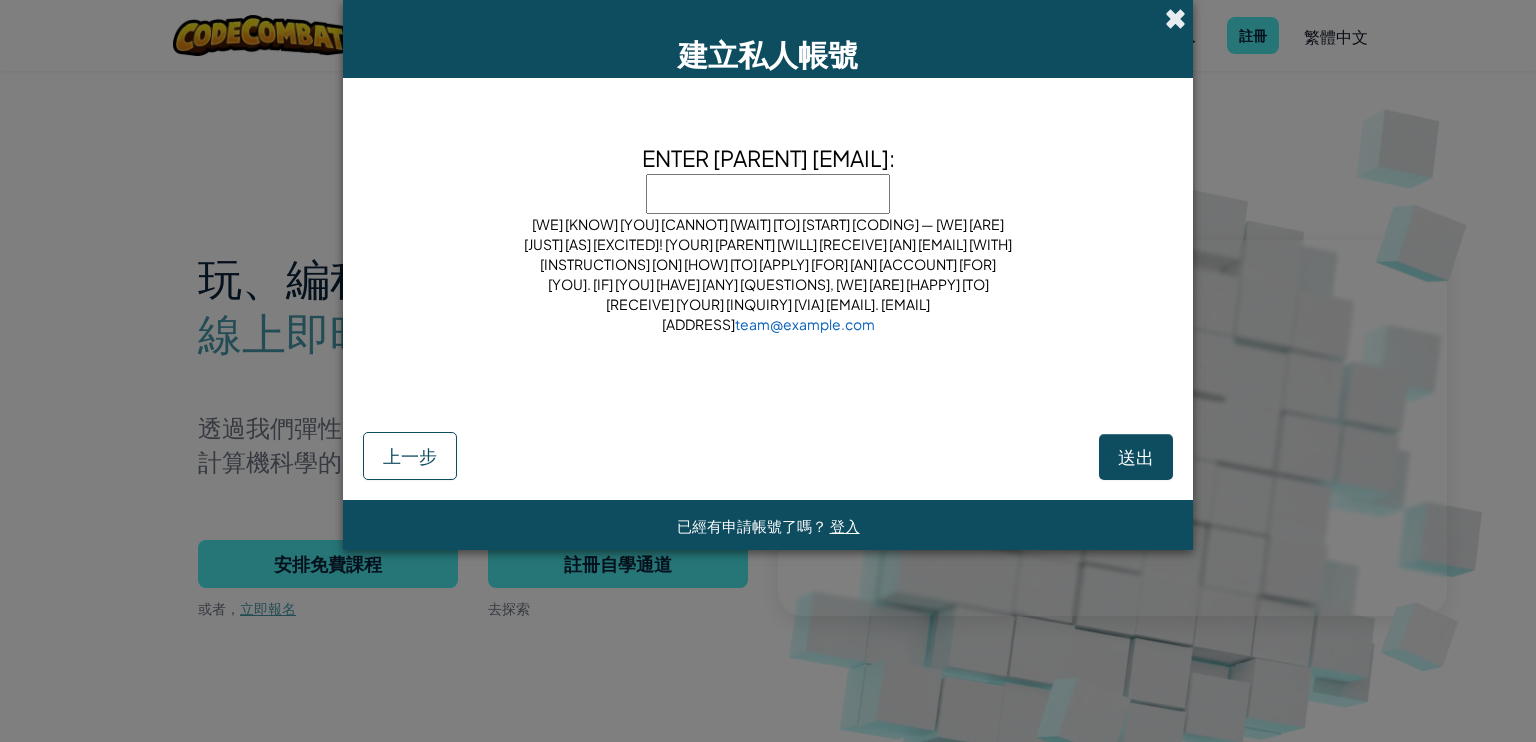 click at bounding box center [1175, 18] 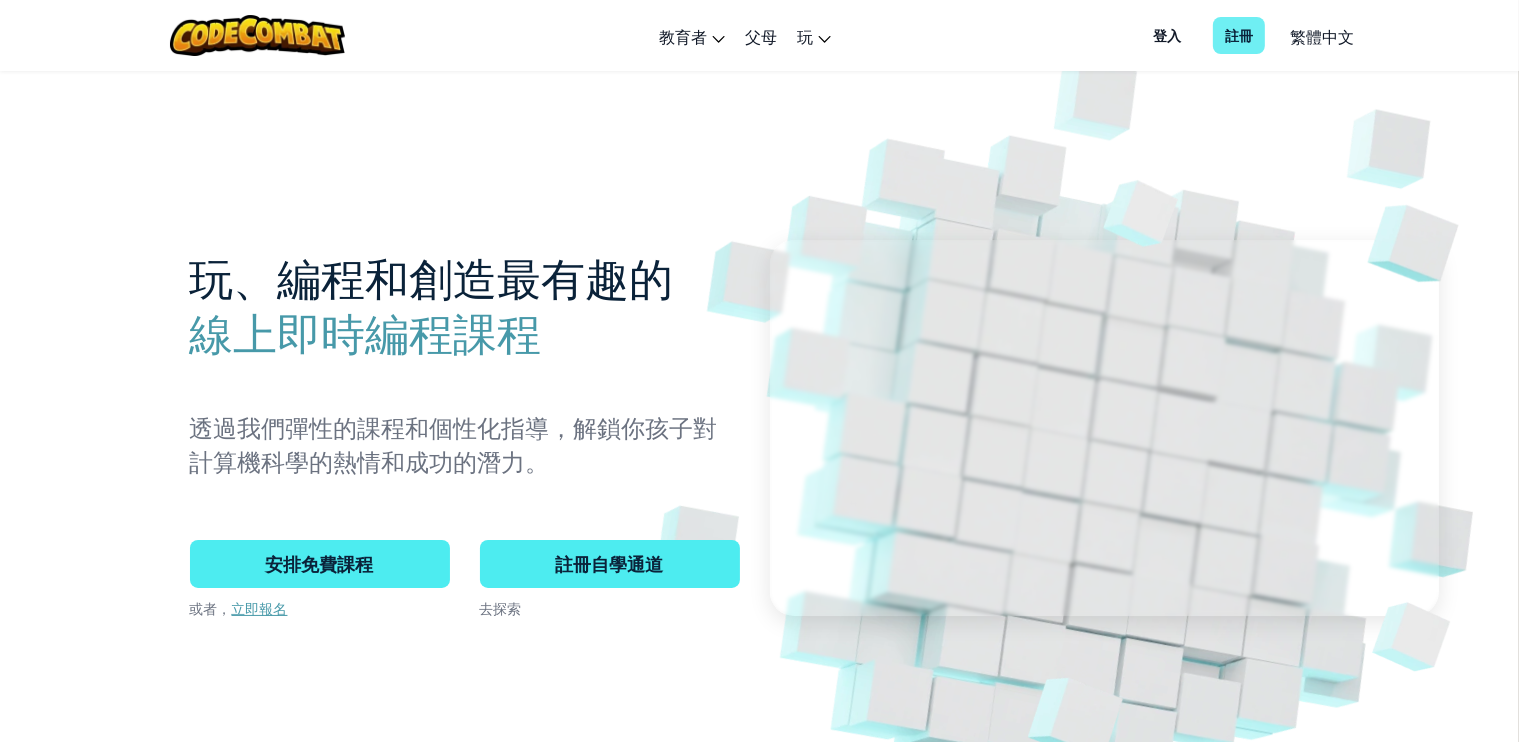 click on "註冊" at bounding box center [1239, 35] 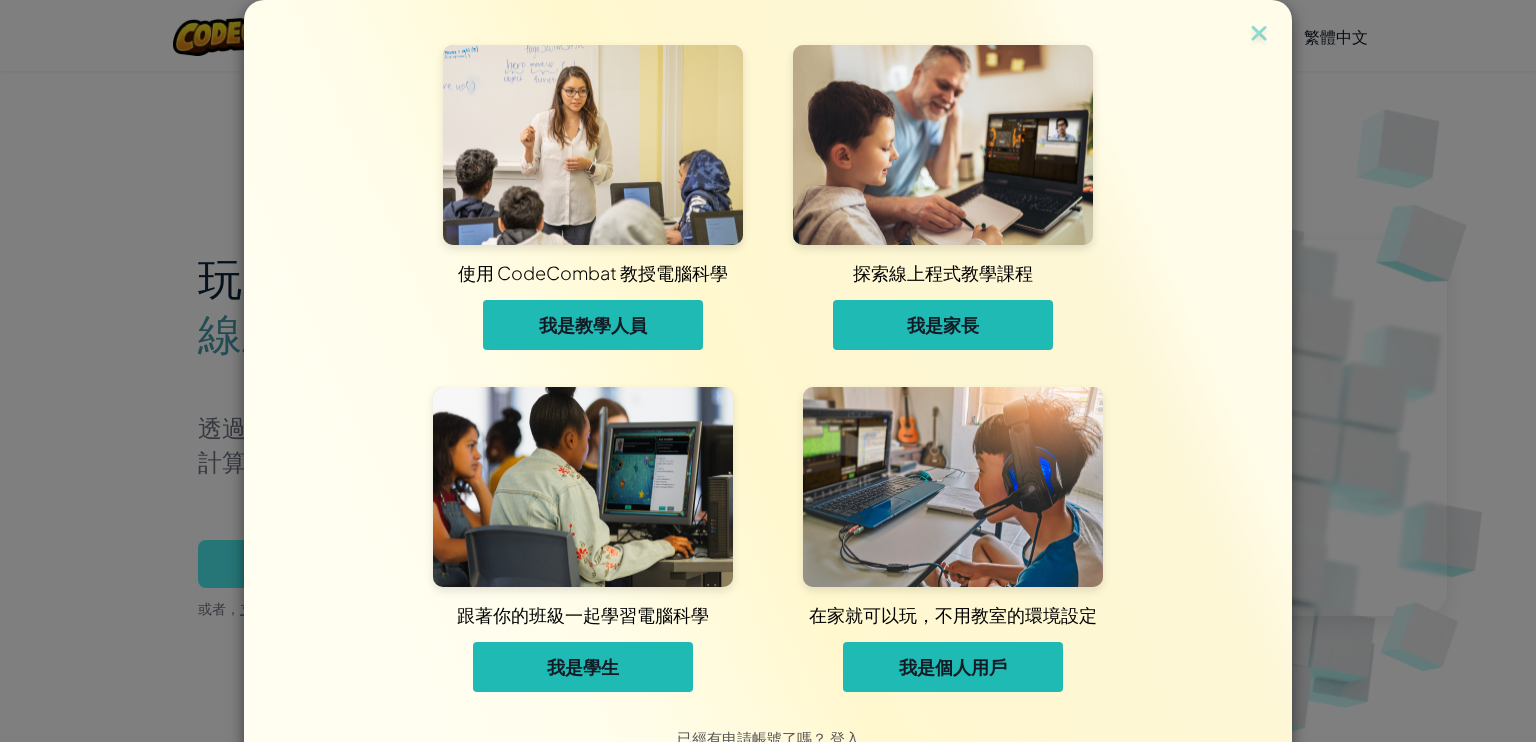 click on "我是學生" at bounding box center (583, 667) 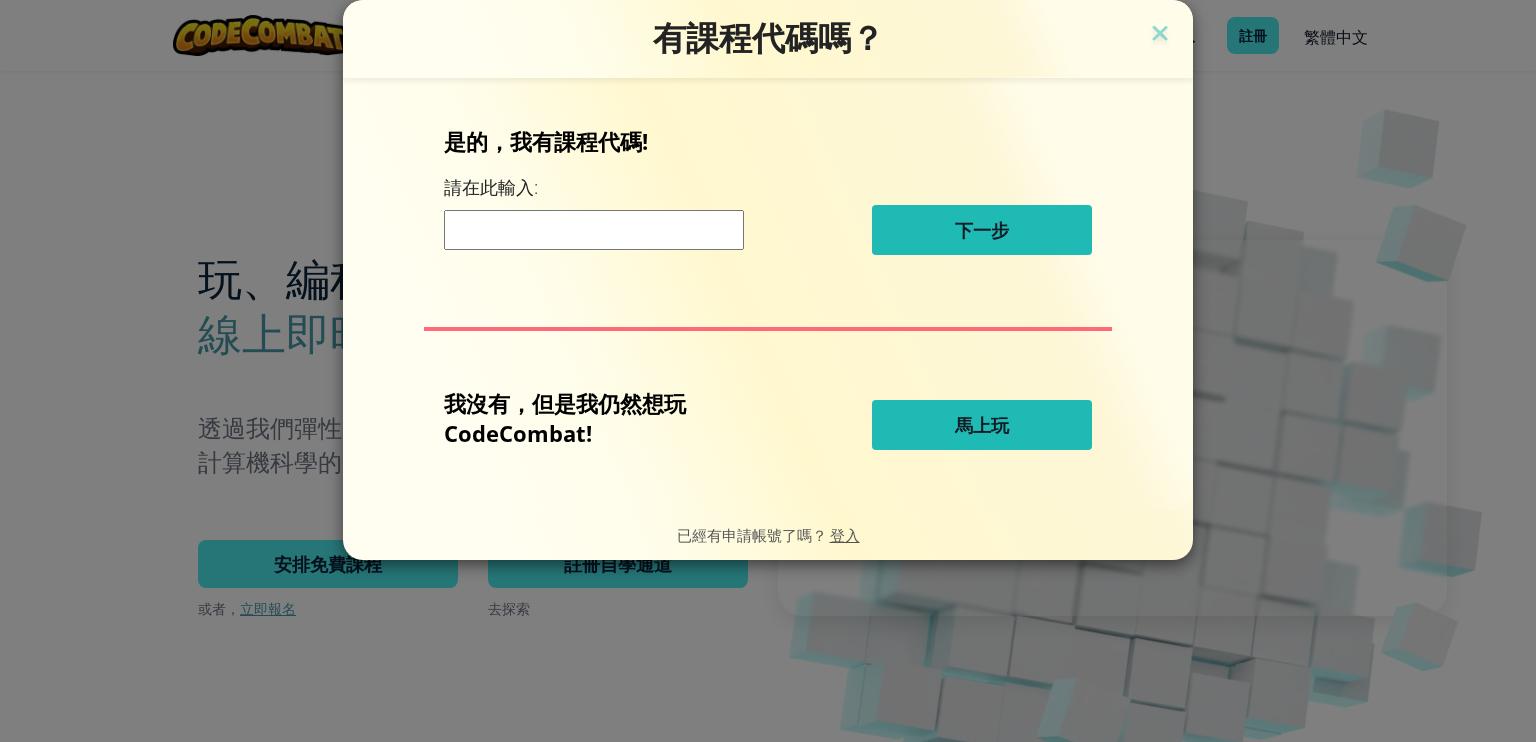 click on "馬上玩" at bounding box center [982, 425] 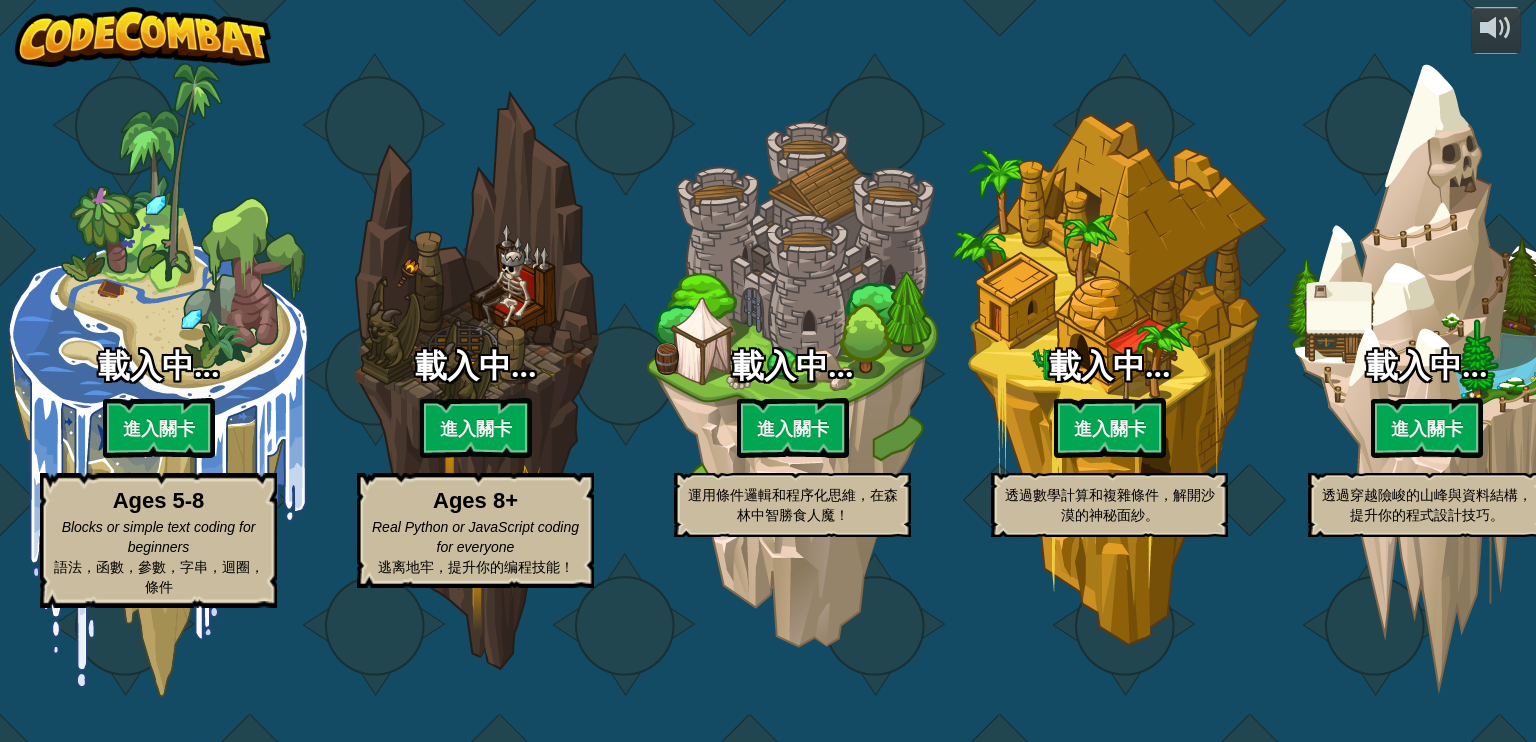 select on "zh-HANT" 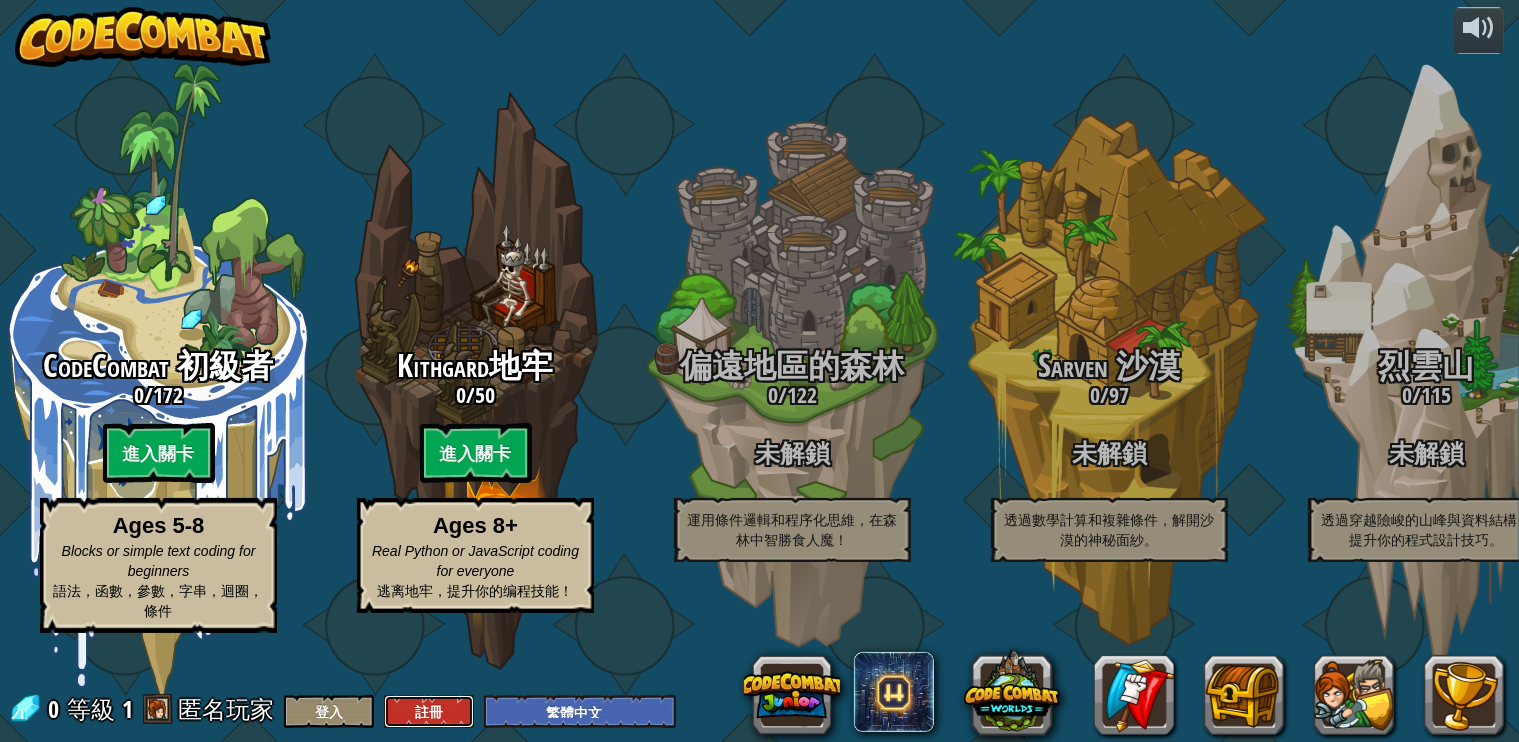 click on "註冊" at bounding box center [429, 711] 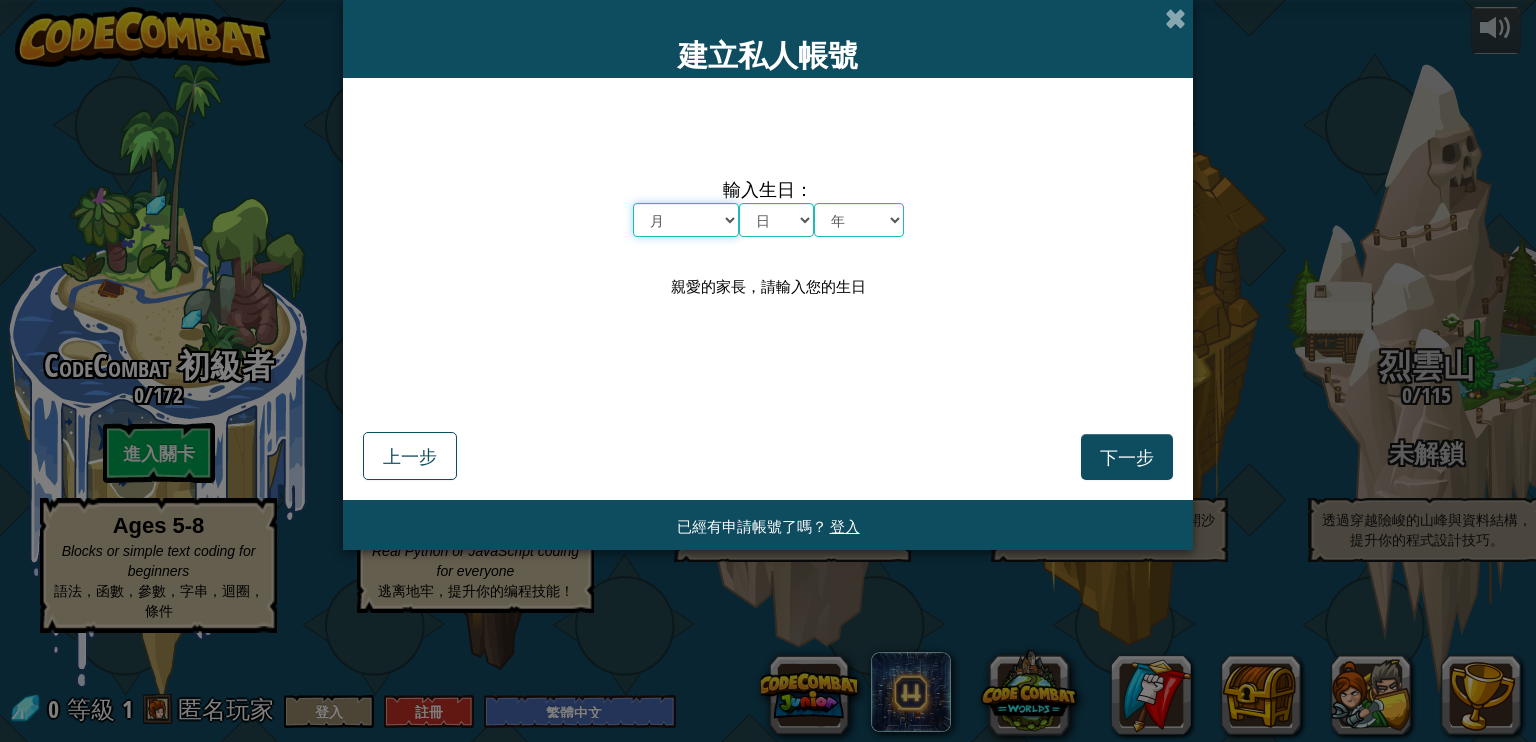 click on "月 一月 二月 三月 四月 五月 六月 七月 八月 九月 十月 十一月 十二月" at bounding box center (686, 220) 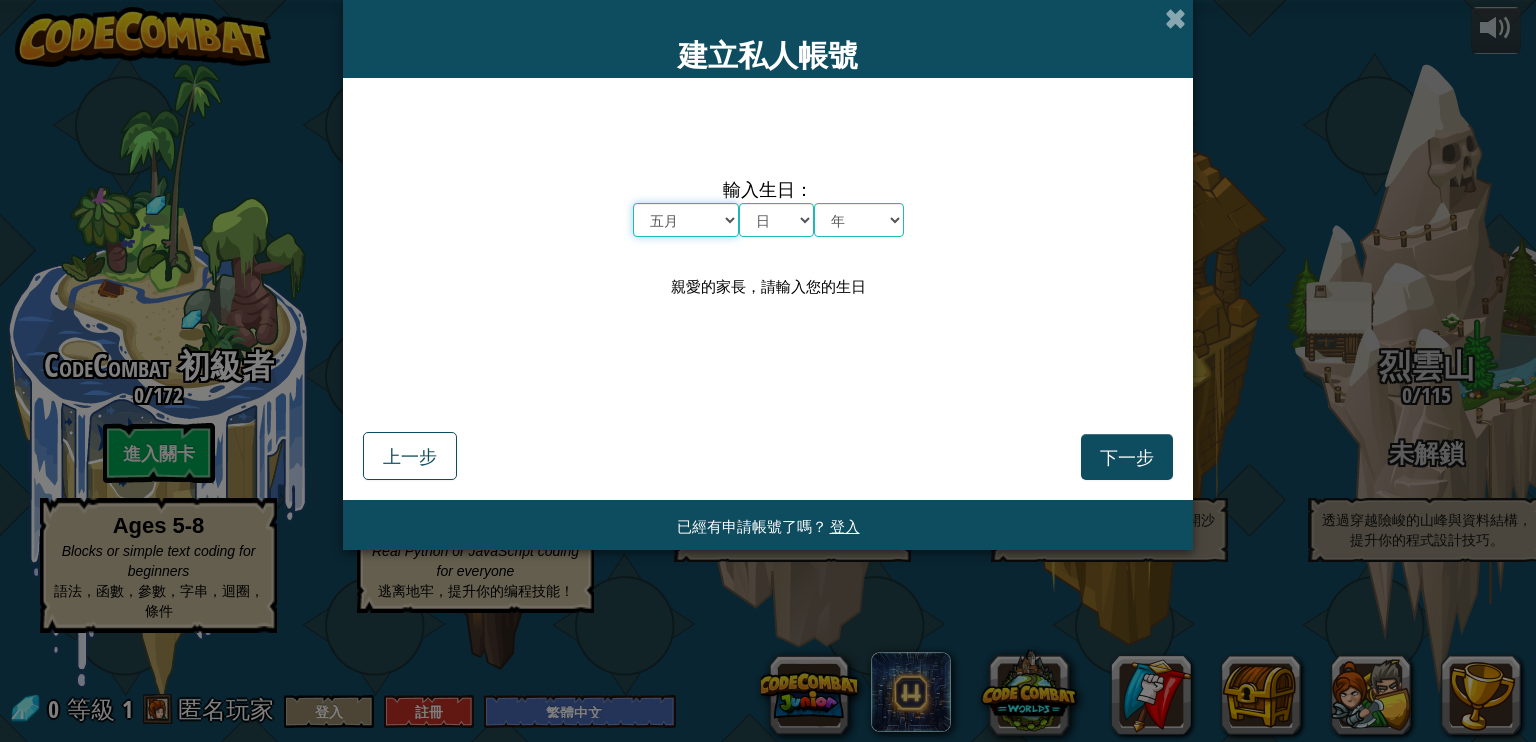 click on "月 一月 二月 三月 四月 五月 六月 七月 八月 九月 十月 十一月 十二月" at bounding box center (686, 220) 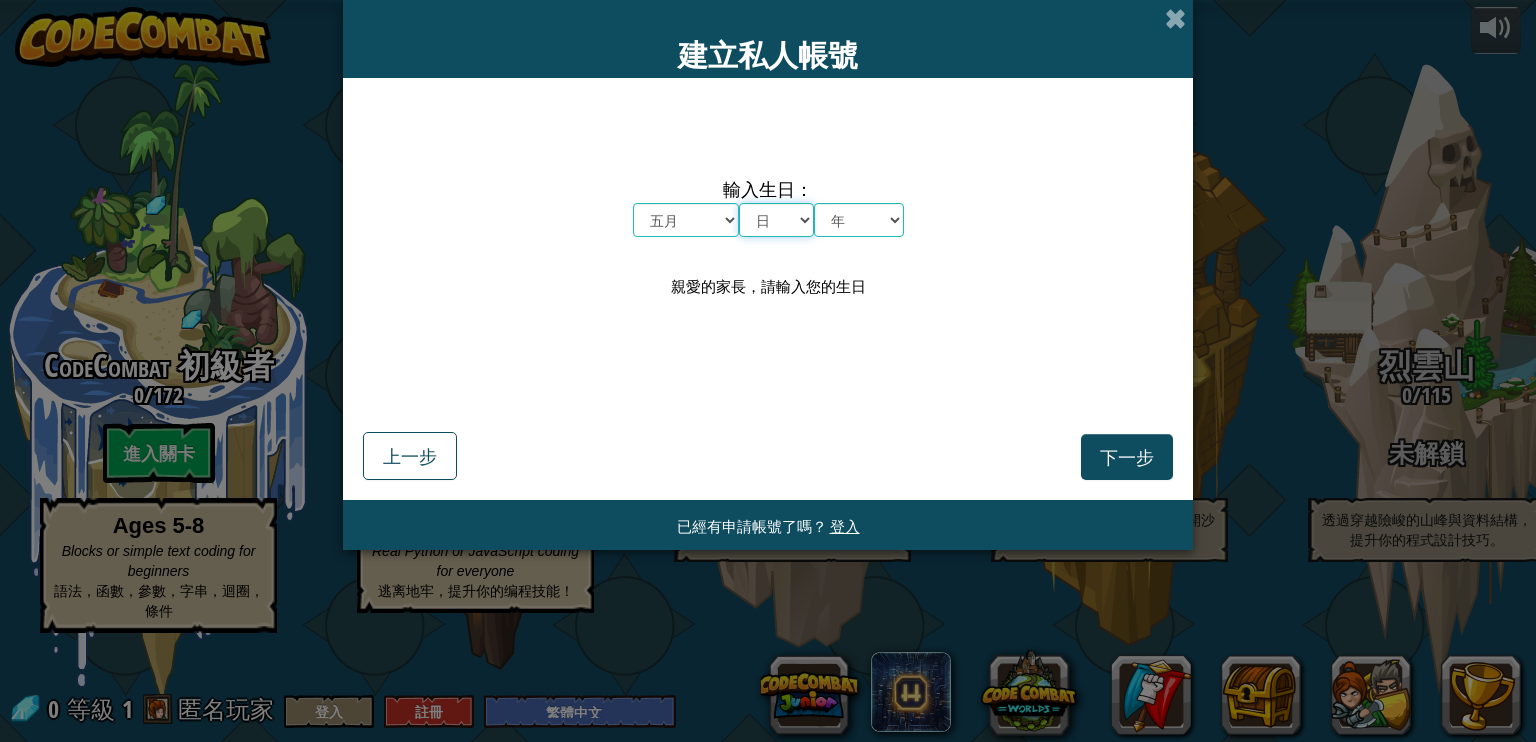 click on "日 1 2 3 4 5 6 7 8 9 10 11 12 13 14 15 16 17 18 19 20 21 22 23 24 25 26 27 28 29 30 31" at bounding box center (776, 220) 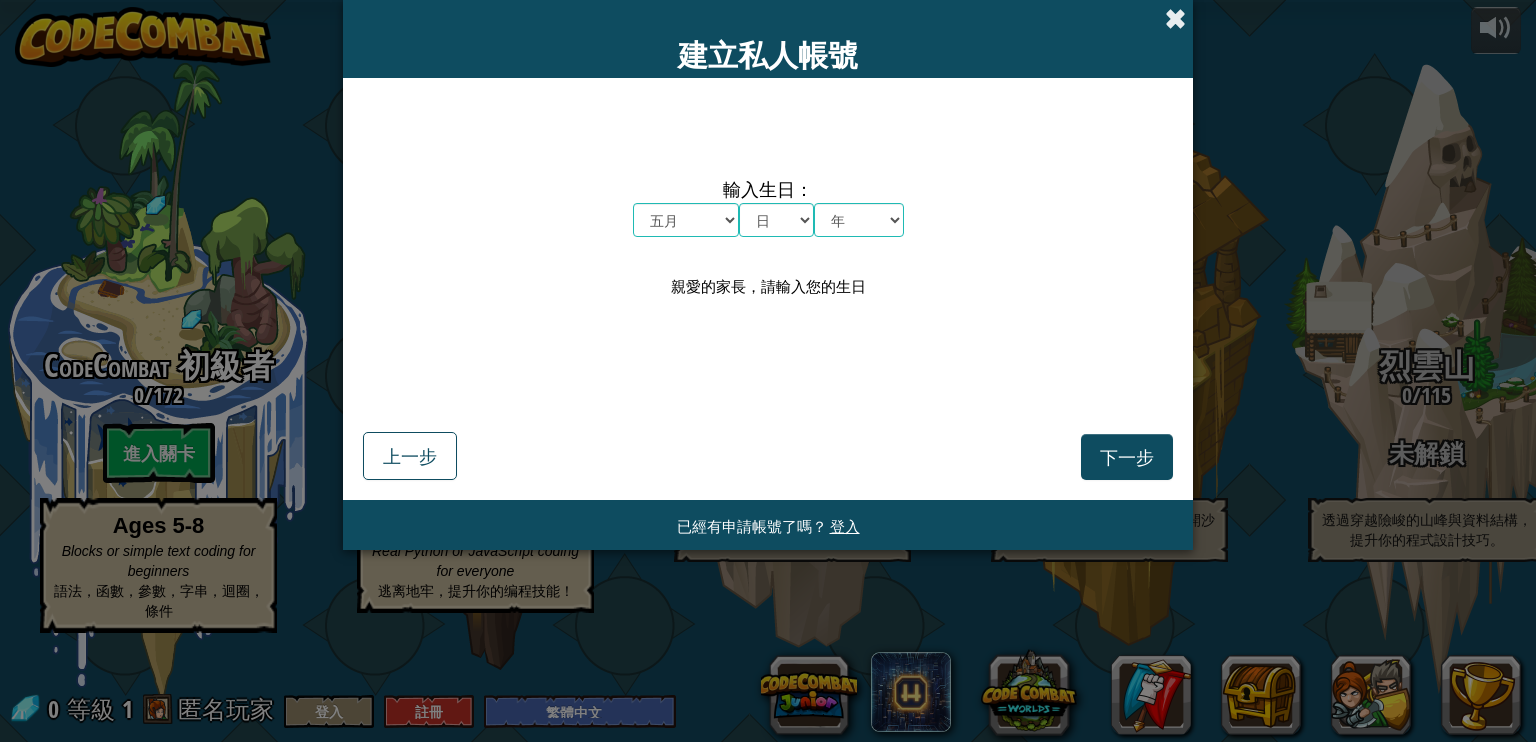 click at bounding box center [1175, 18] 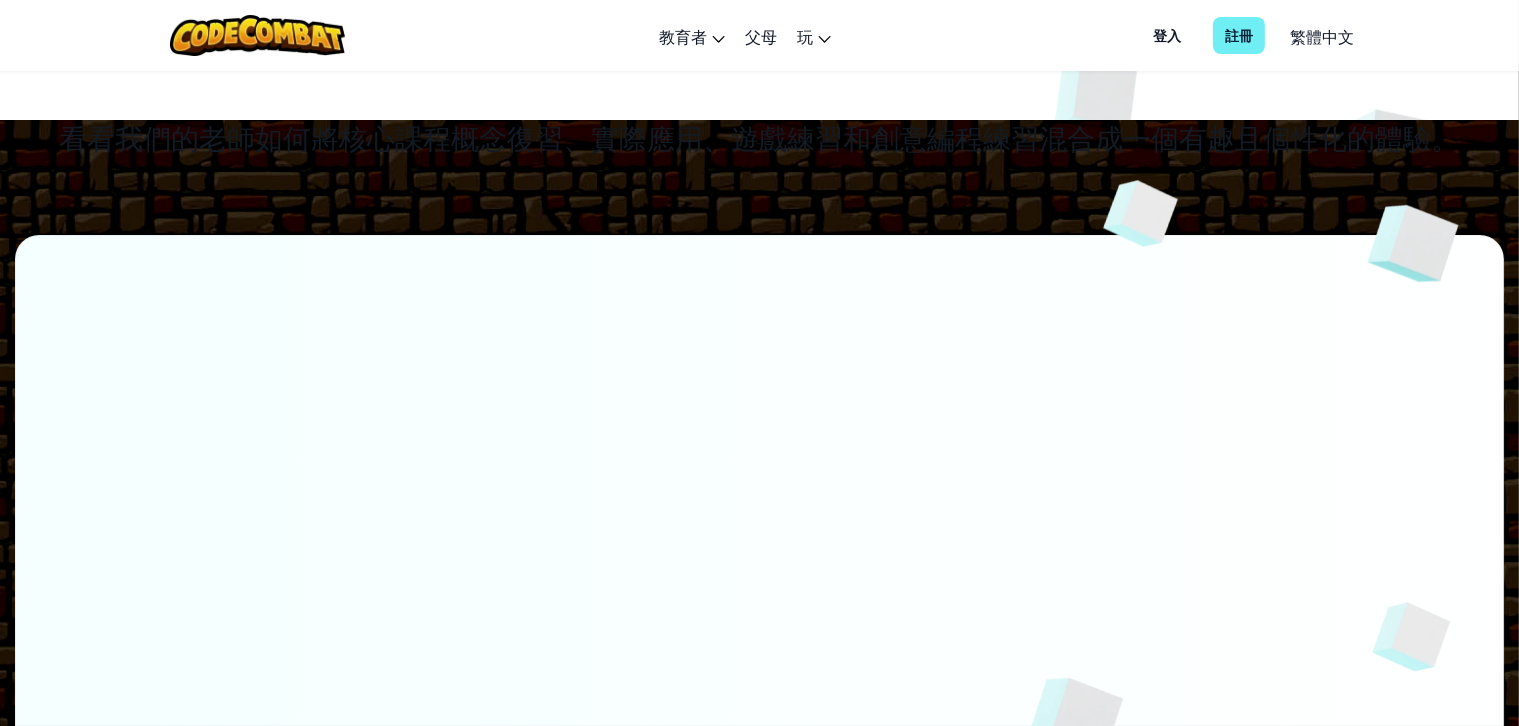 click on "註冊" at bounding box center [1239, 35] 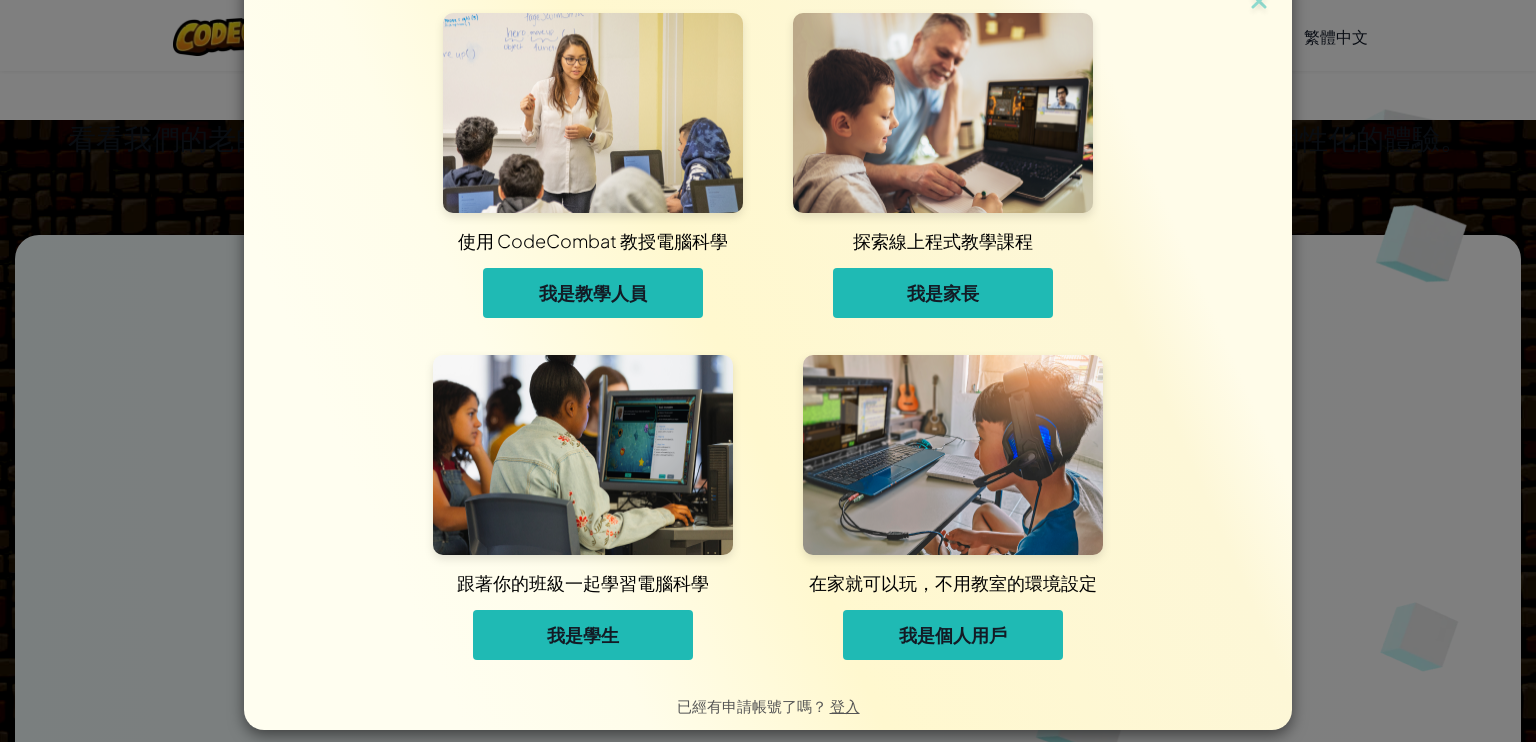 scroll, scrollTop: 49, scrollLeft: 0, axis: vertical 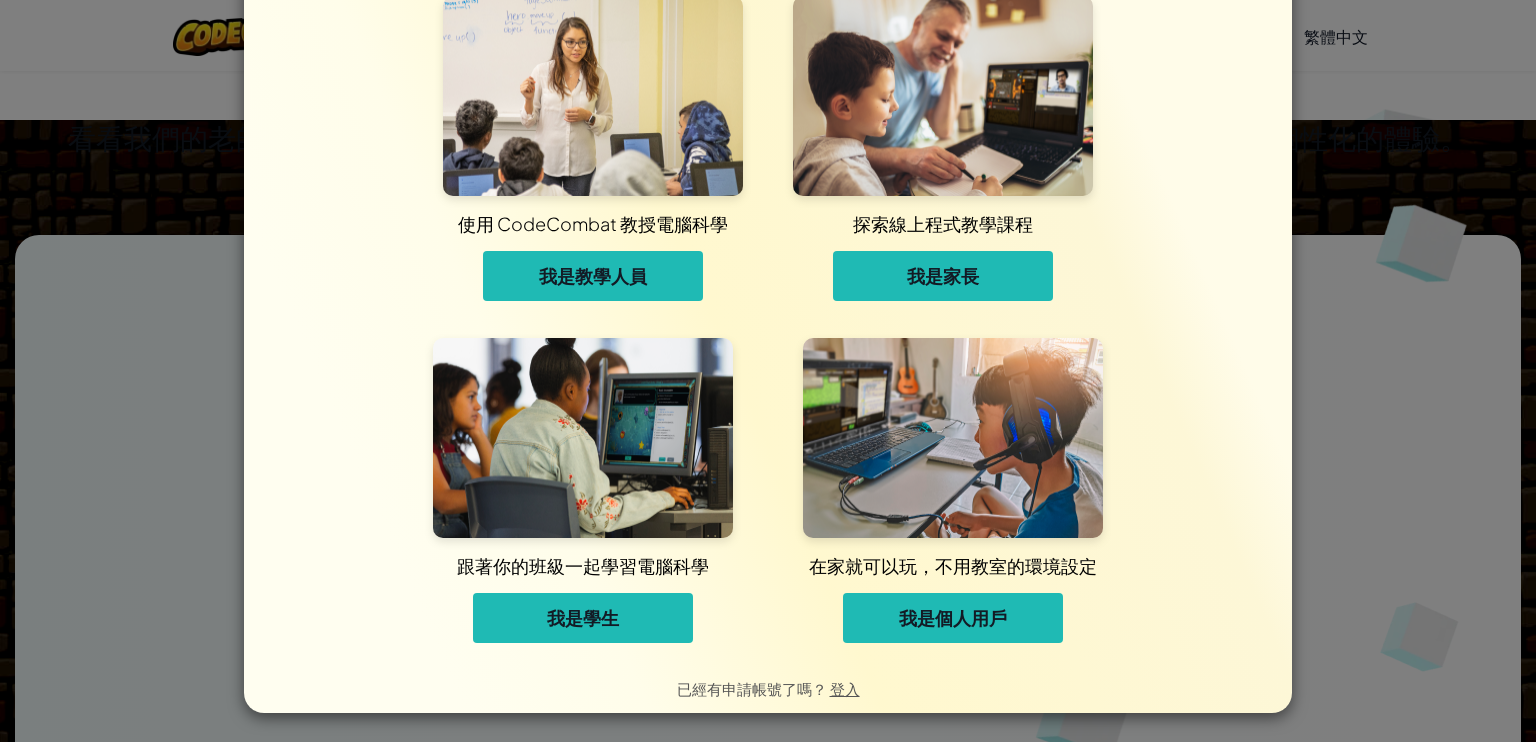 click on "我是個人用戶" at bounding box center [953, 618] 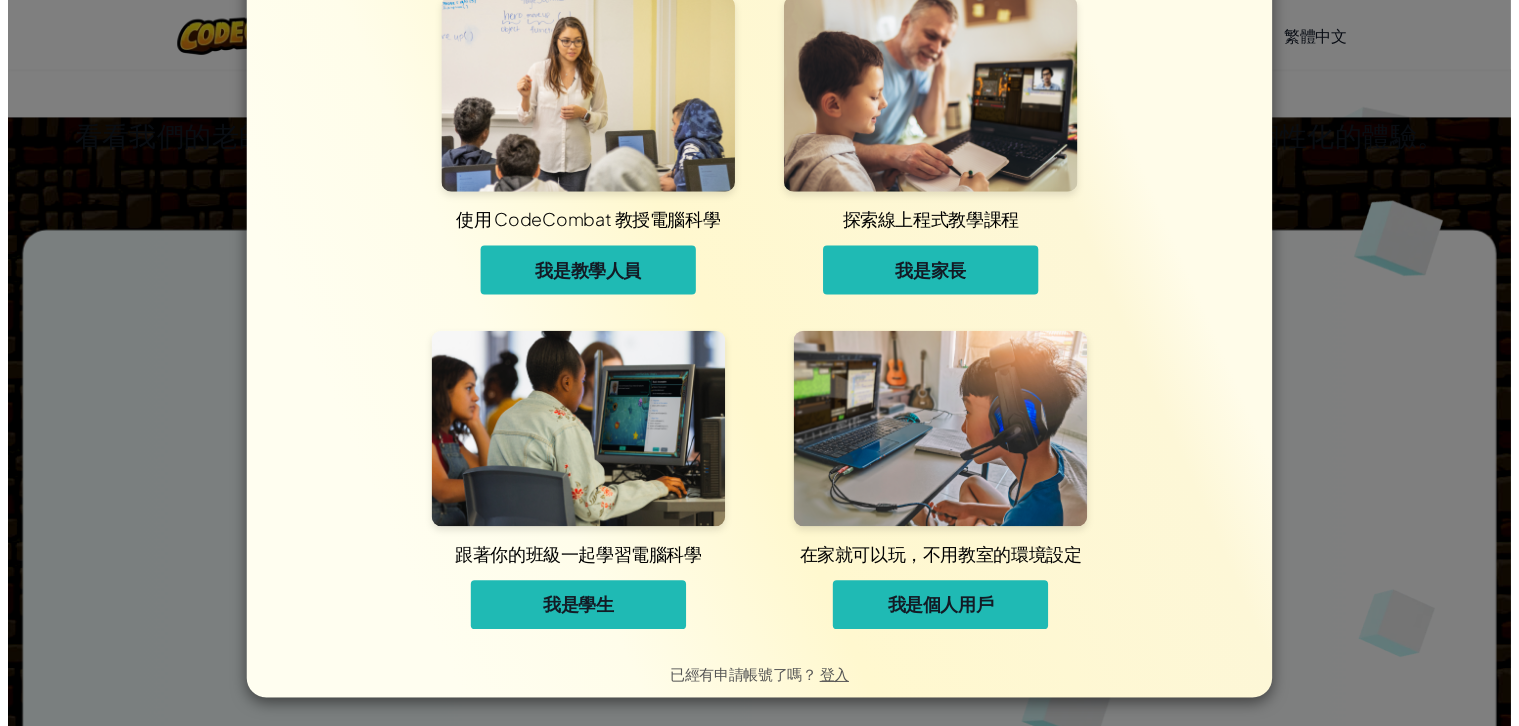 scroll, scrollTop: 0, scrollLeft: 0, axis: both 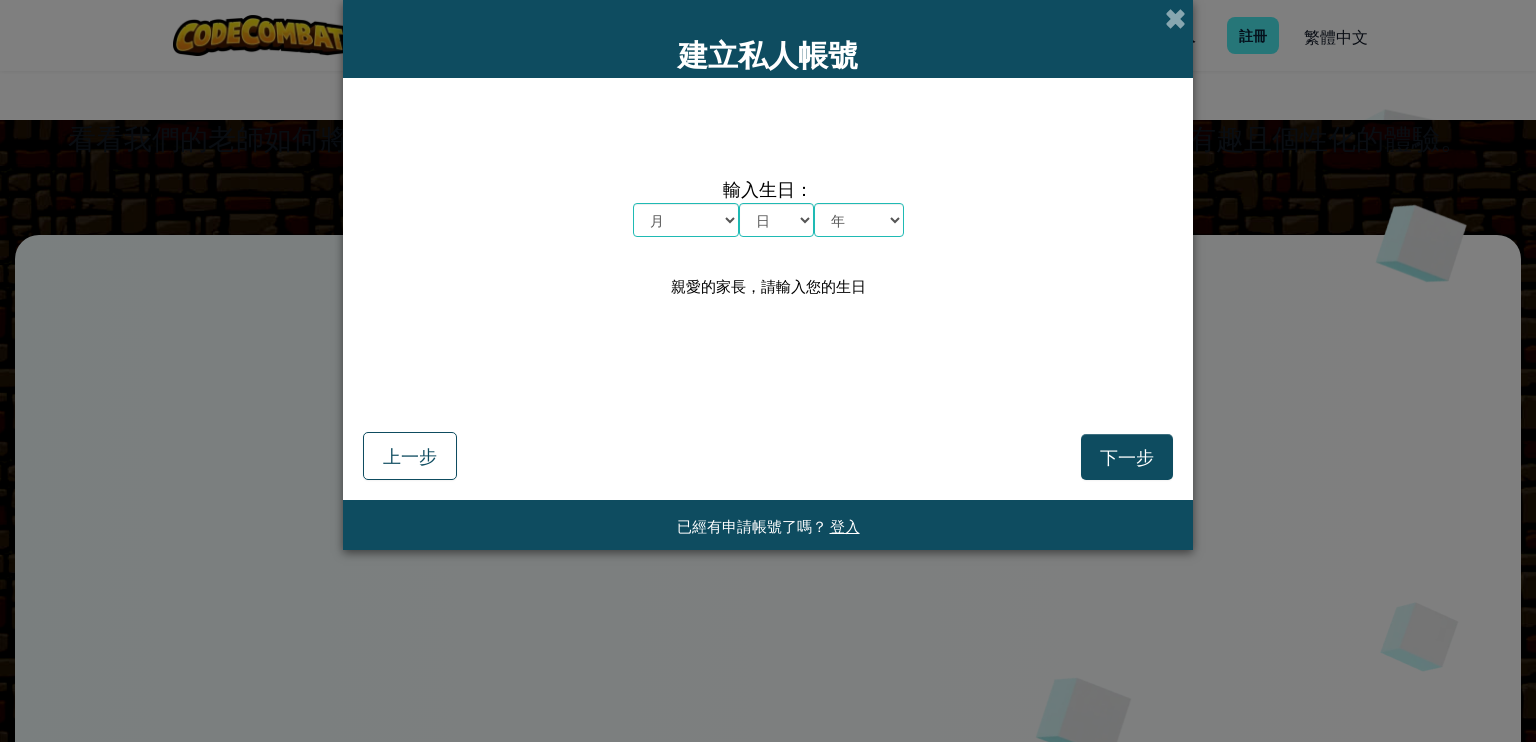 click on "月 一月 二月 三月 四月 五月 六月 七月 八月 九月 十月 十一月 十二月" at bounding box center (686, 220) 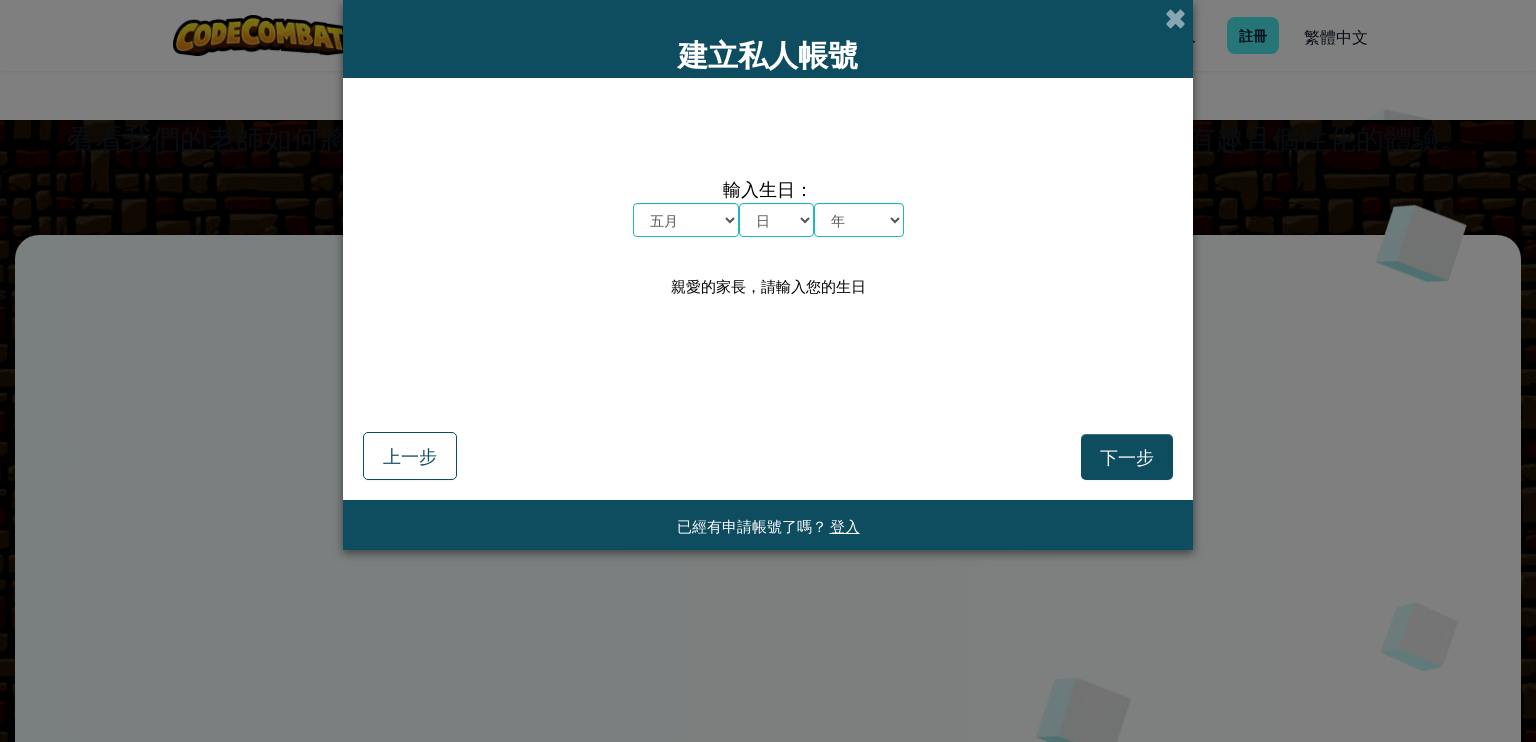 click on "月 一月 二月 三月 四月 五月 六月 七月 八月 九月 十月 十一月 十二月" at bounding box center [686, 220] 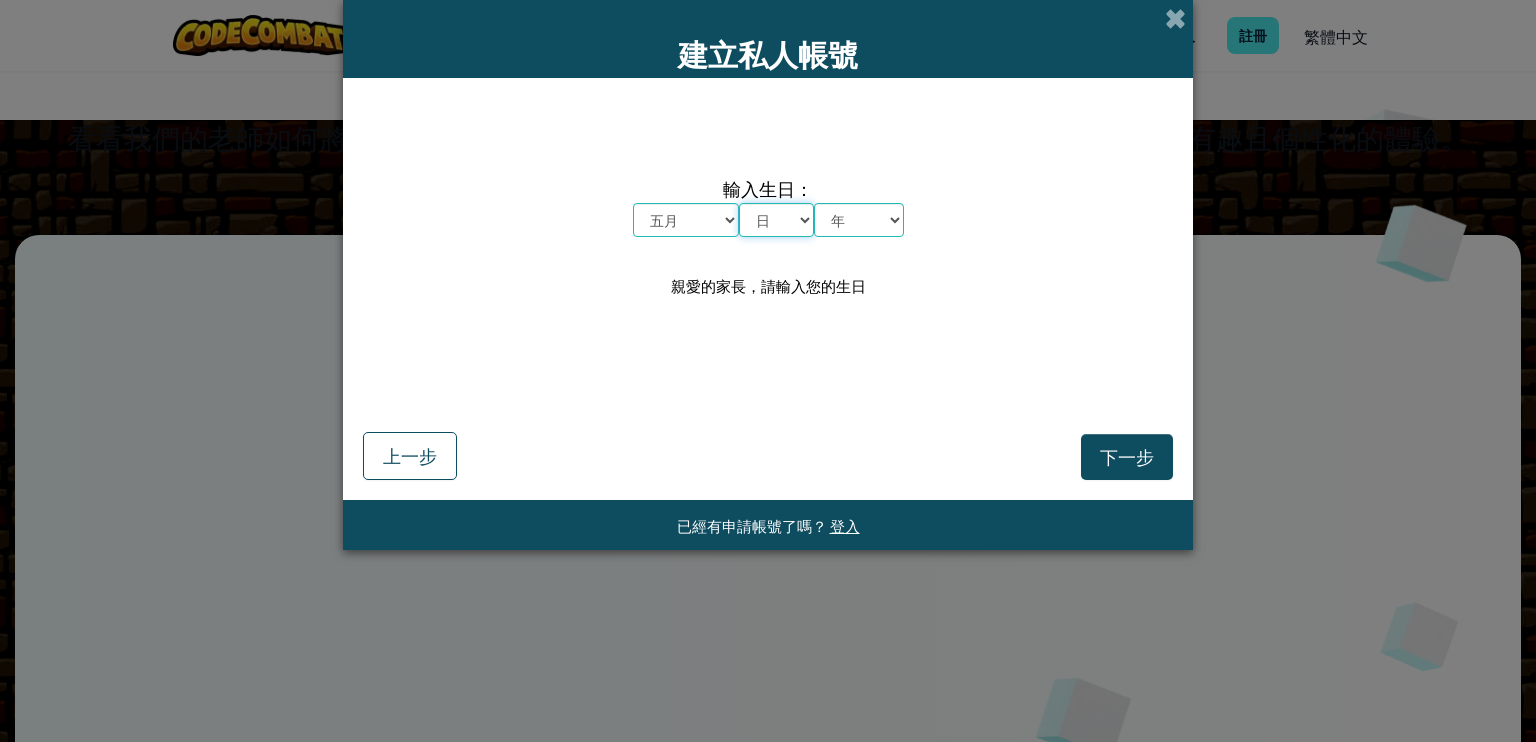 click on "日 1 2 3 4 5 6 7 8 9 10 11 12 13 14 15 16 17 18 19 20 21 22 23 24 25 26 27 28 29 30 31" at bounding box center (776, 220) 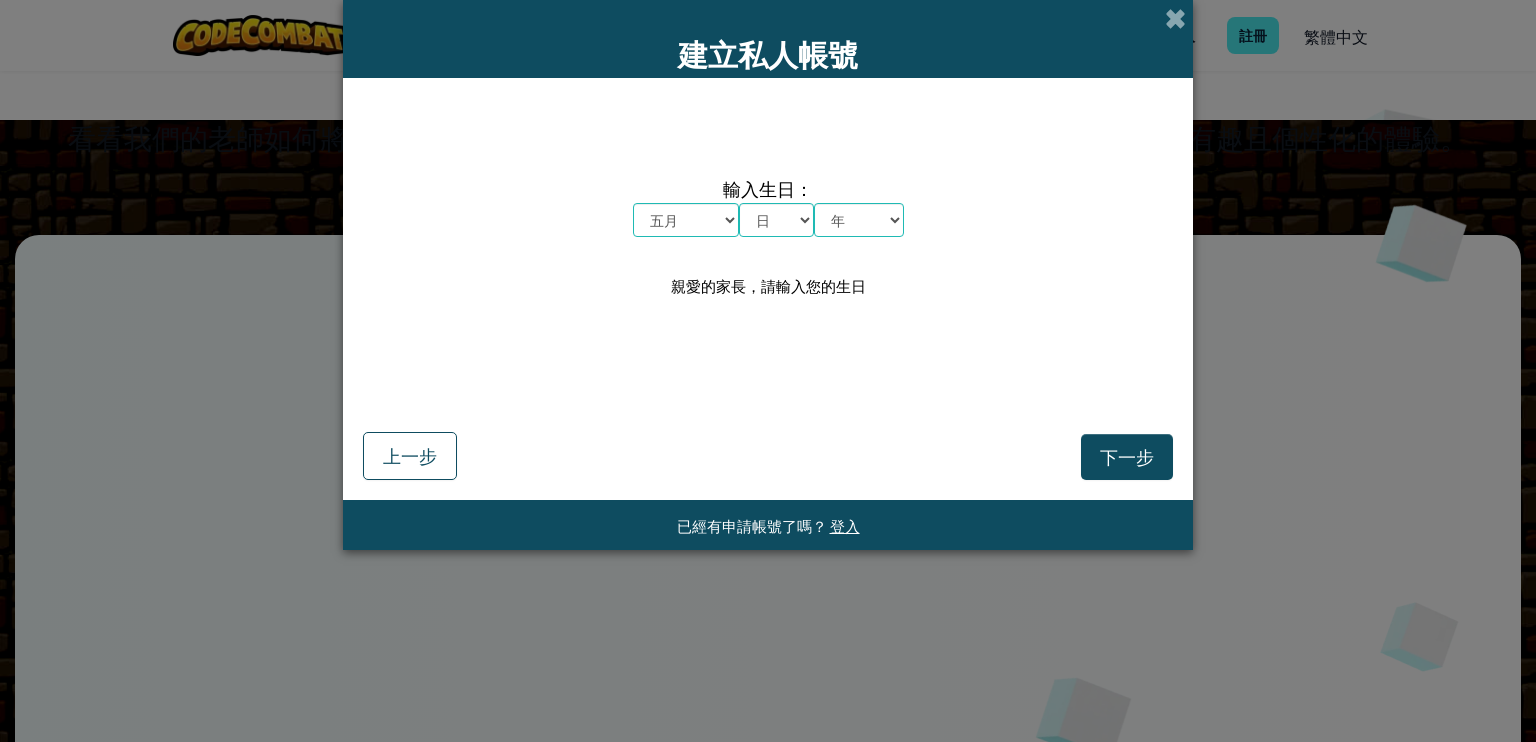 click on "輸入生日： 月 一月 二月 三月 四月 五月 六月 七月 八月 九月 十月 十一月 十二月 日 1 2 3 4 5 6 7 8 9 10 11 12 13 14 15 16 17 18 19 20 21 22 23 24 25 26 27 28 29 30 31 年 2025 2024 2023 2022 2021 2020 2019 2018 2017 2016 2015 2014 2013 2012 2011 2010 2009 2008 2007 2006 2005 2004 2003 2002 2001 2000 1999 1998 1997 1996 1995 1994 1993 1992 1991 1990 1989 1988 1987 1986 1985 1984 1983 1982 1981 1980 1979 1978 1977 1976 1975 1974 1973 1972 1971 1970 1969 1968 1967 1966 1965 1964 1963 1962 1961 1960 1959 1958 1957 1956 1955 1954 1953 1952 1951 1950 1949 1948 1947 1946 1945 1944 1943 1942 1941 1940 1939 1938 1937 1936 1935 1934 1933 1932 1931 1930 1929 1928 1927 1926 親愛的家長，請輸入您的生日 [BIRTH_DATE]" at bounding box center (768, 237) 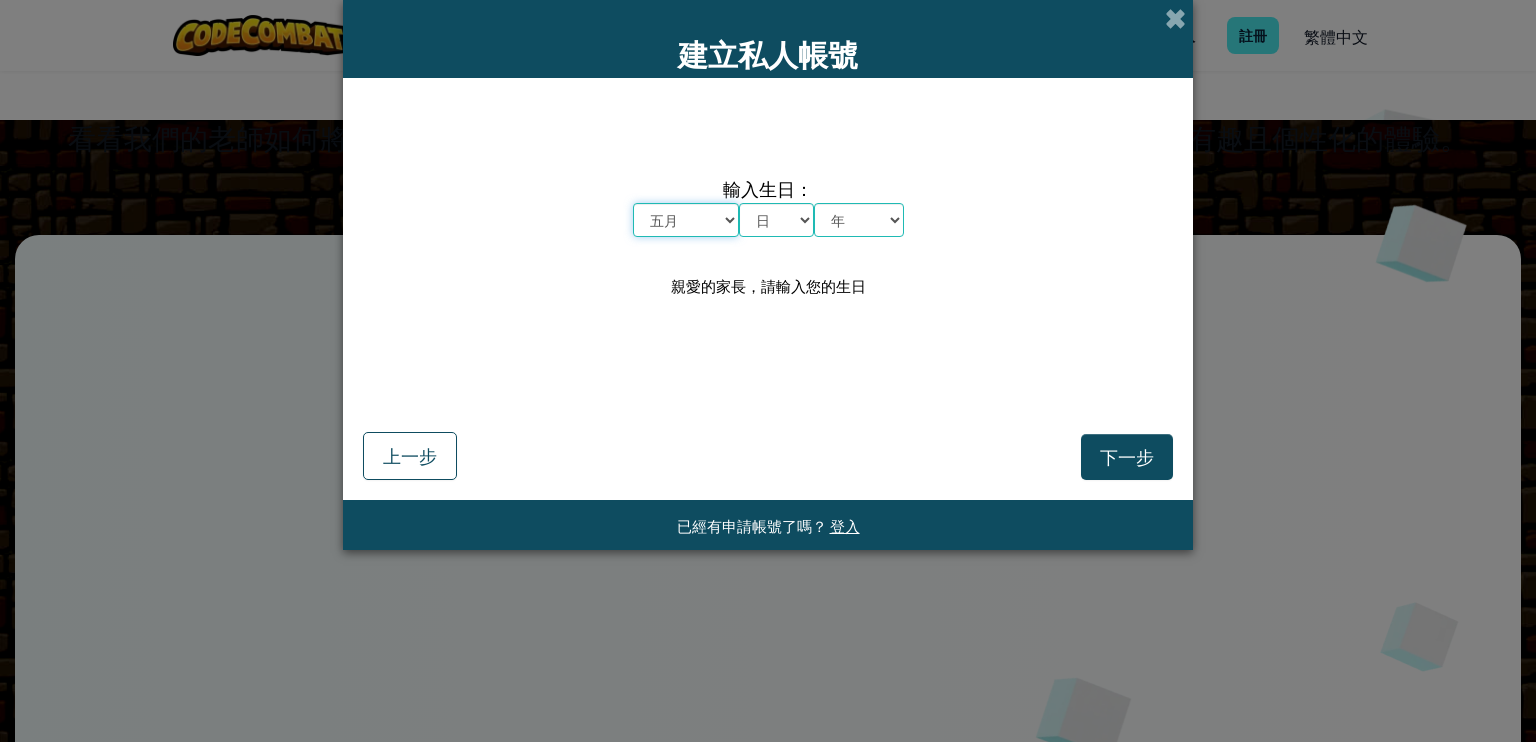 click on "月 一月 二月 三月 四月 五月 六月 七月 八月 九月 十月 十一月 十二月" at bounding box center (686, 220) 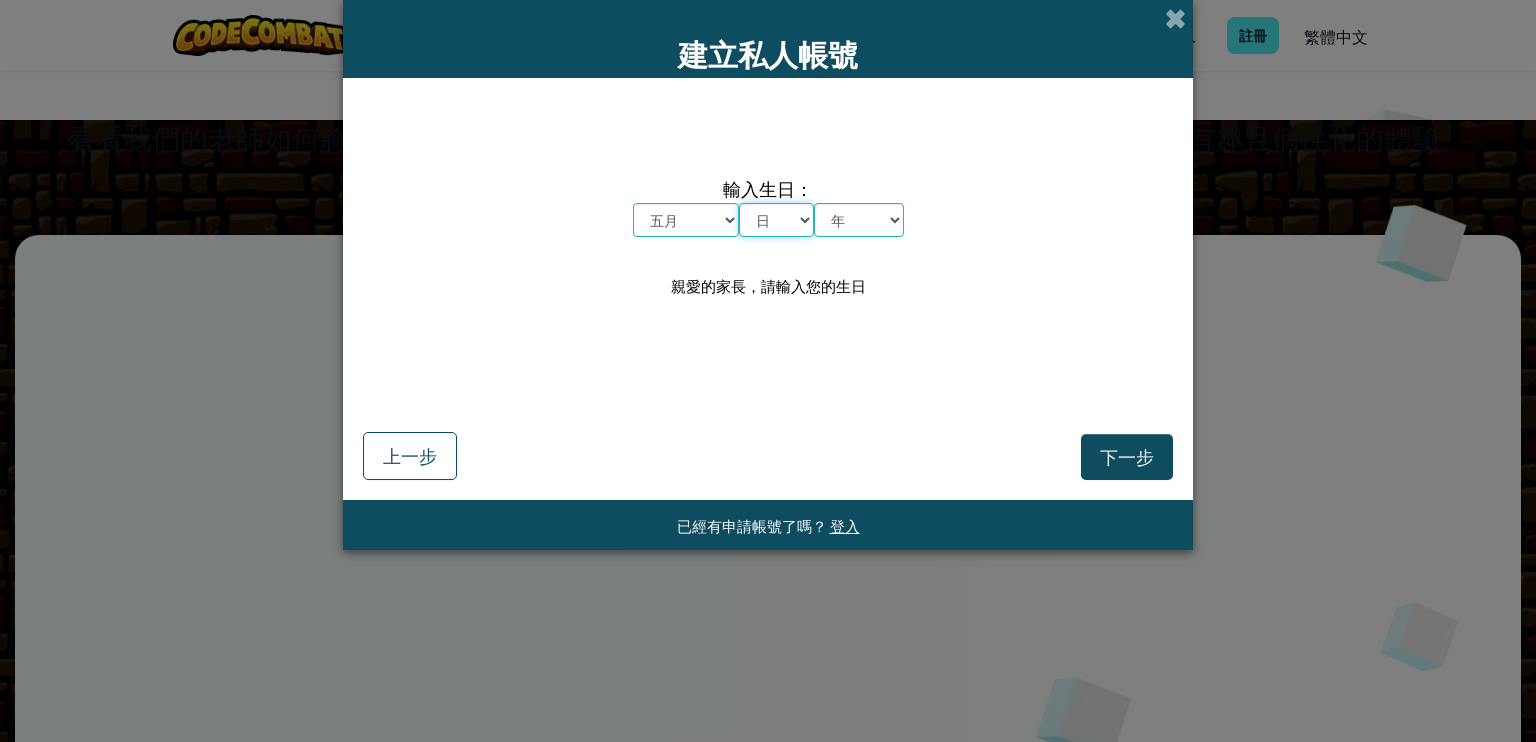 click on "日 1 2 3 4 5 6 7 8 9 10 11 12 13 14 15 16 17 18 19 20 21 22 23 24 25 26 27 28 29 30 31" at bounding box center [776, 220] 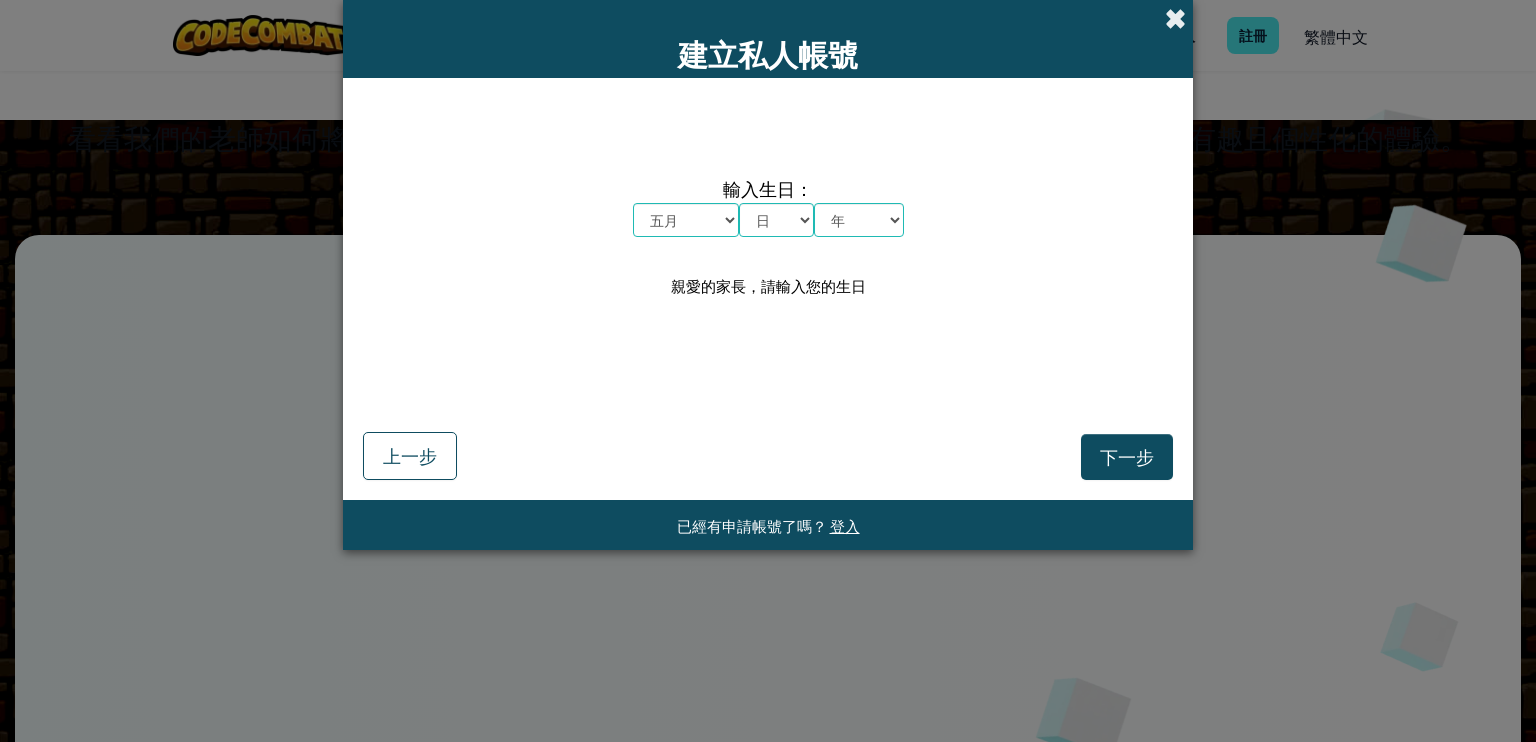 click at bounding box center (1175, 18) 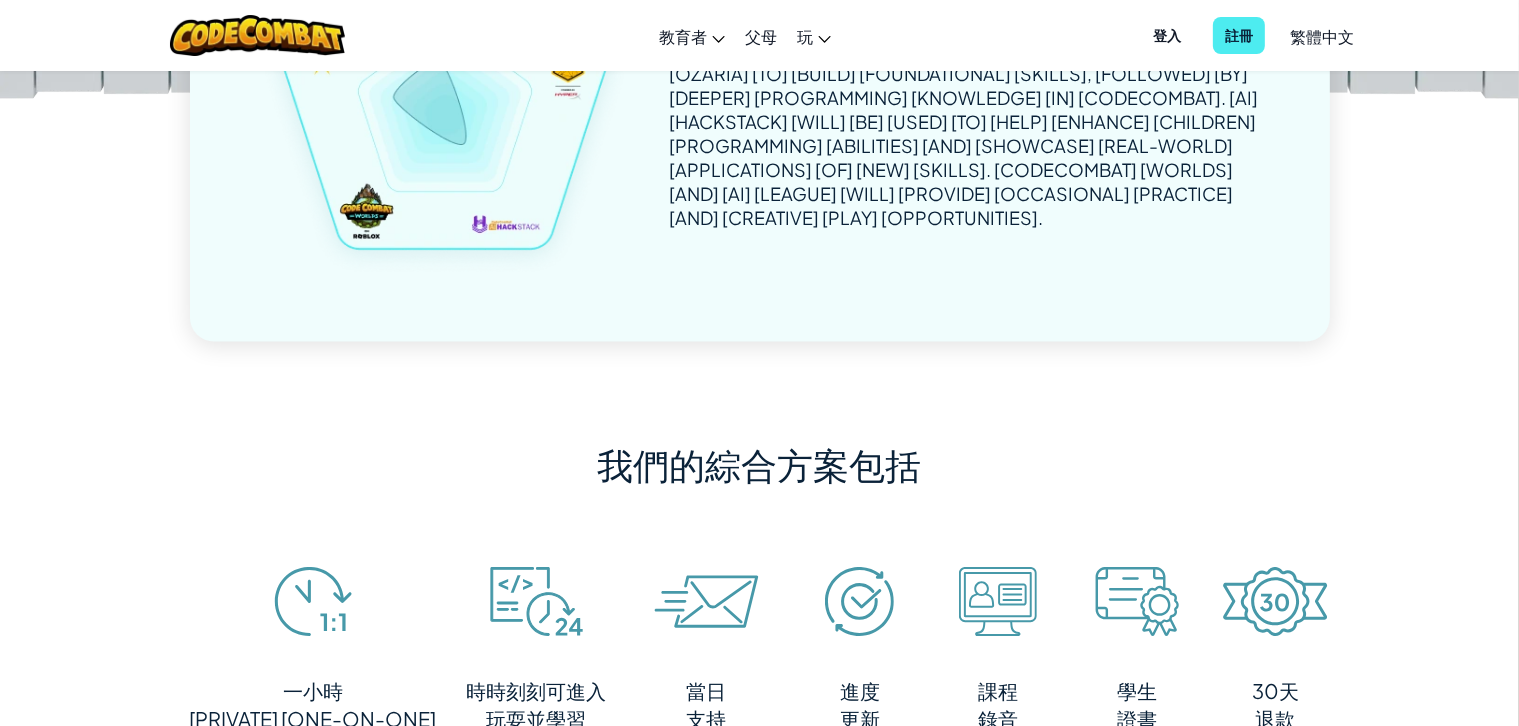 scroll, scrollTop: 3400, scrollLeft: 0, axis: vertical 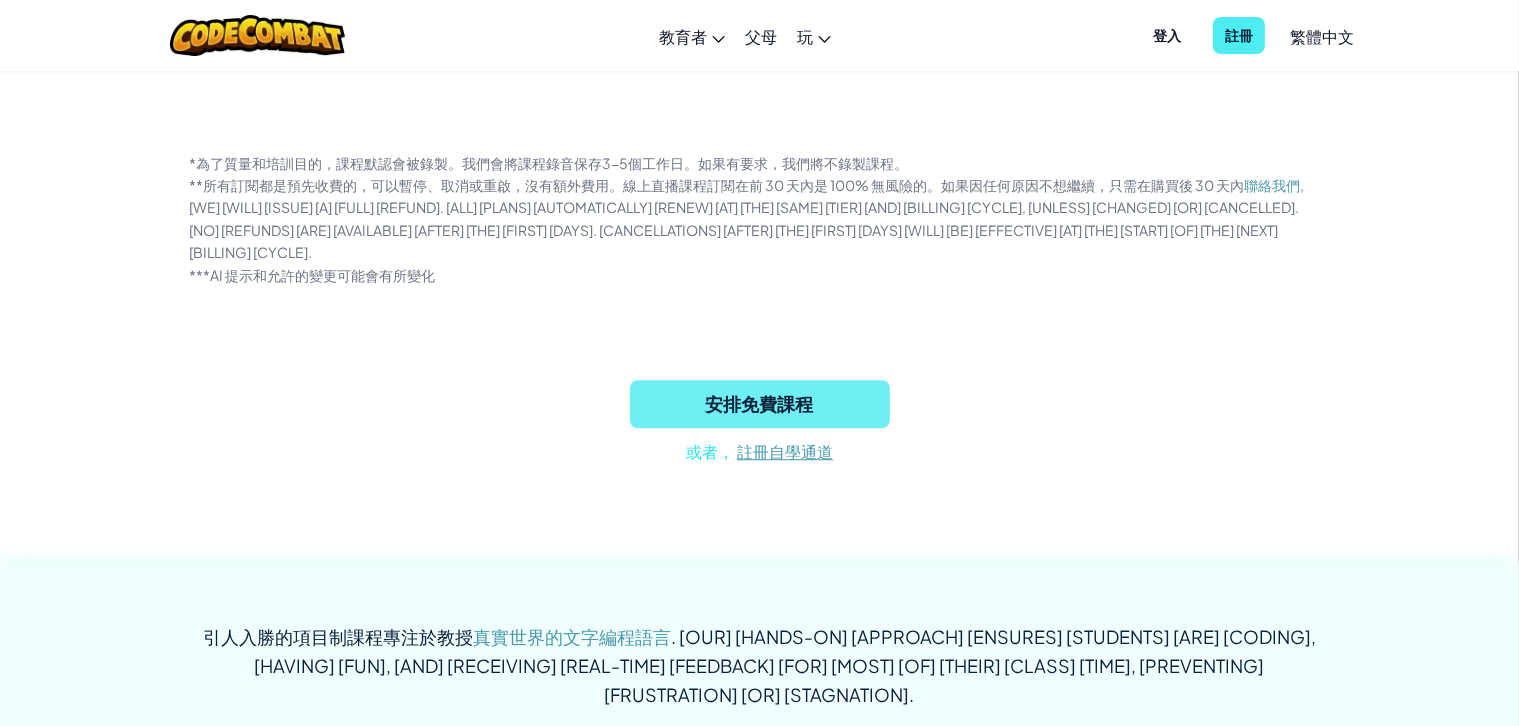 click on "安排免費課程" at bounding box center [760, 404] 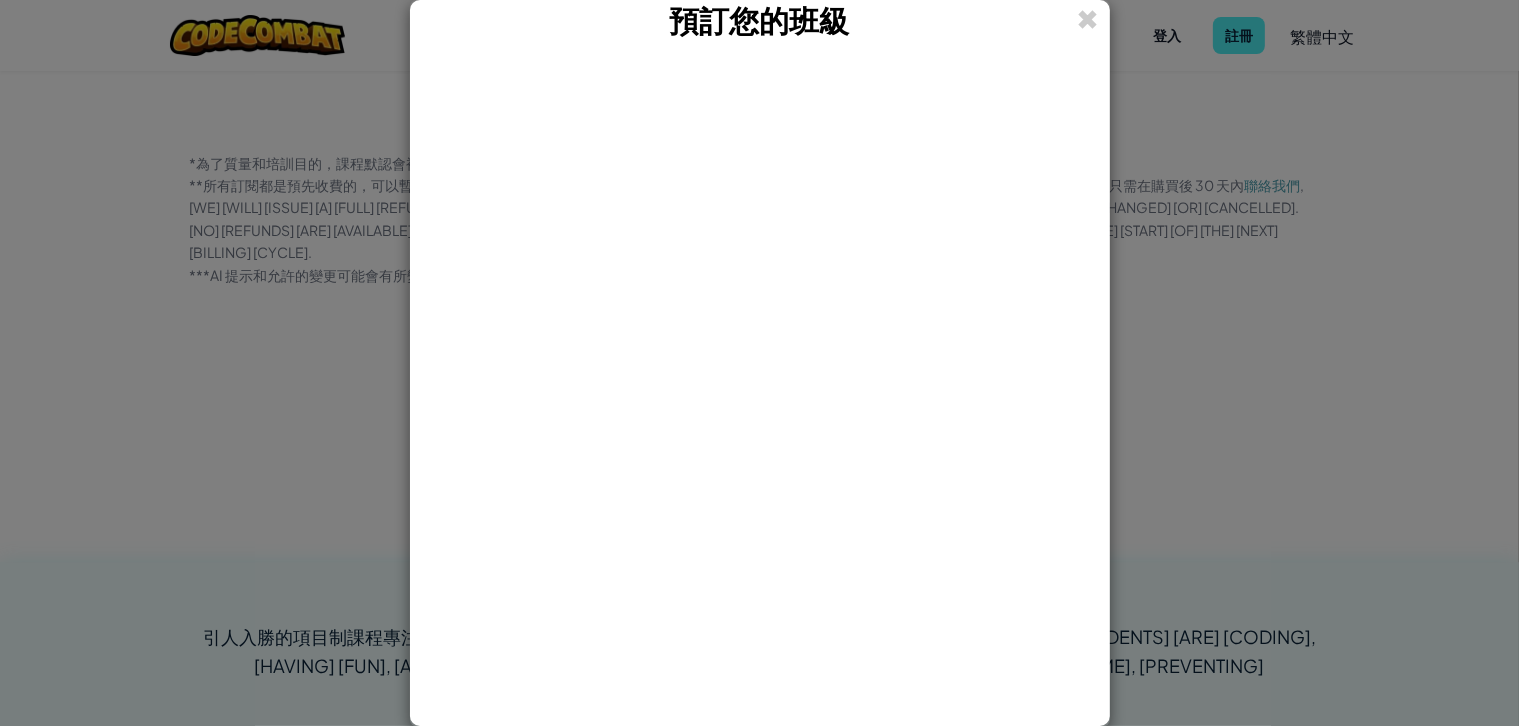 scroll, scrollTop: 5336, scrollLeft: 0, axis: vertical 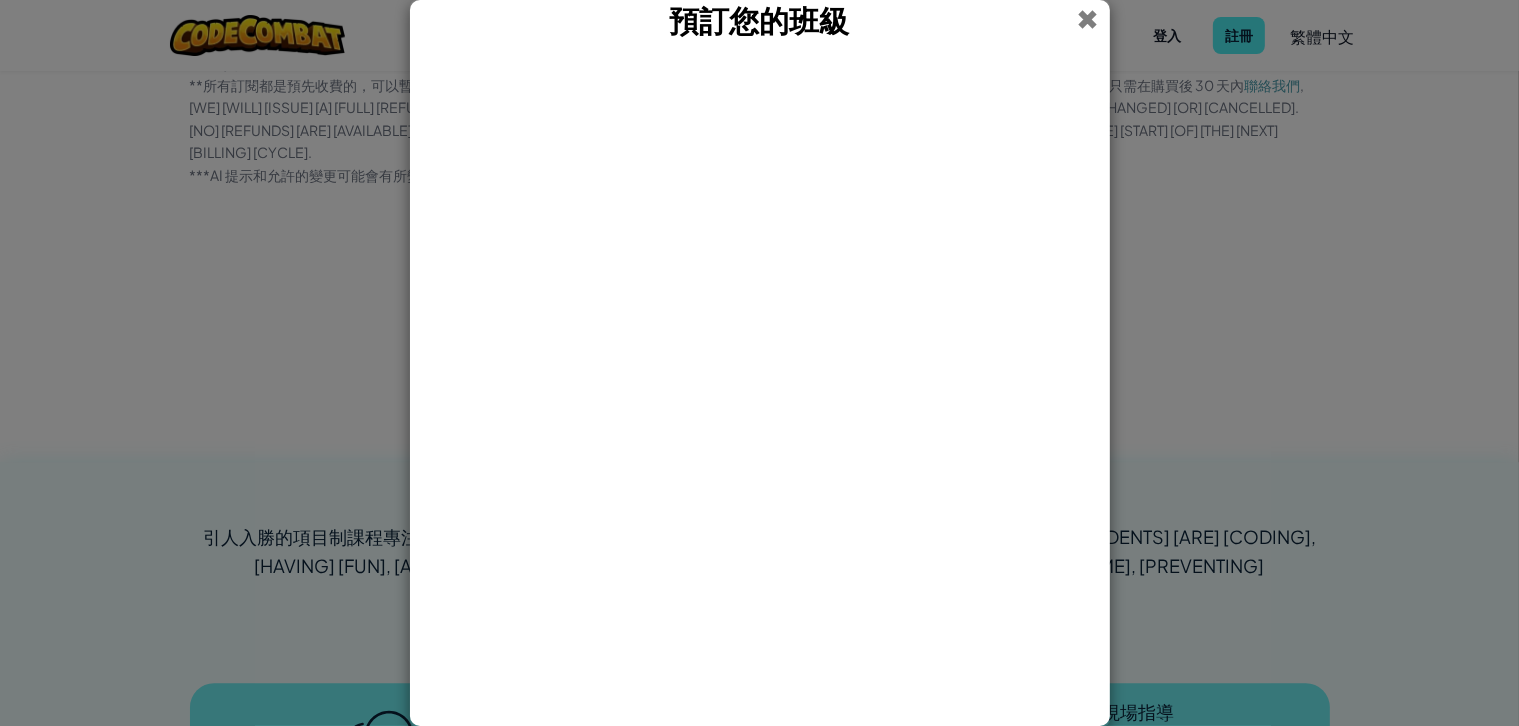 click at bounding box center [1088, 19] 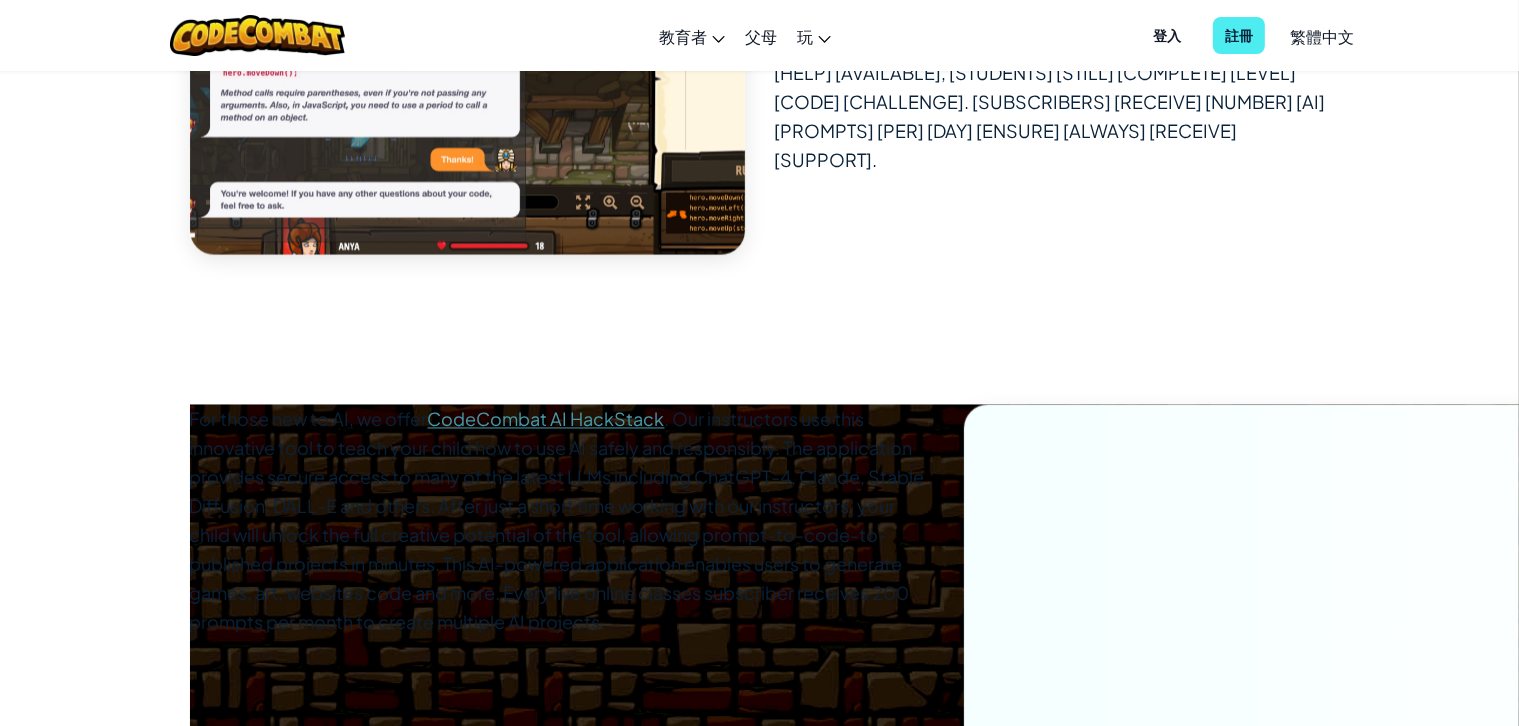 scroll, scrollTop: 11836, scrollLeft: 0, axis: vertical 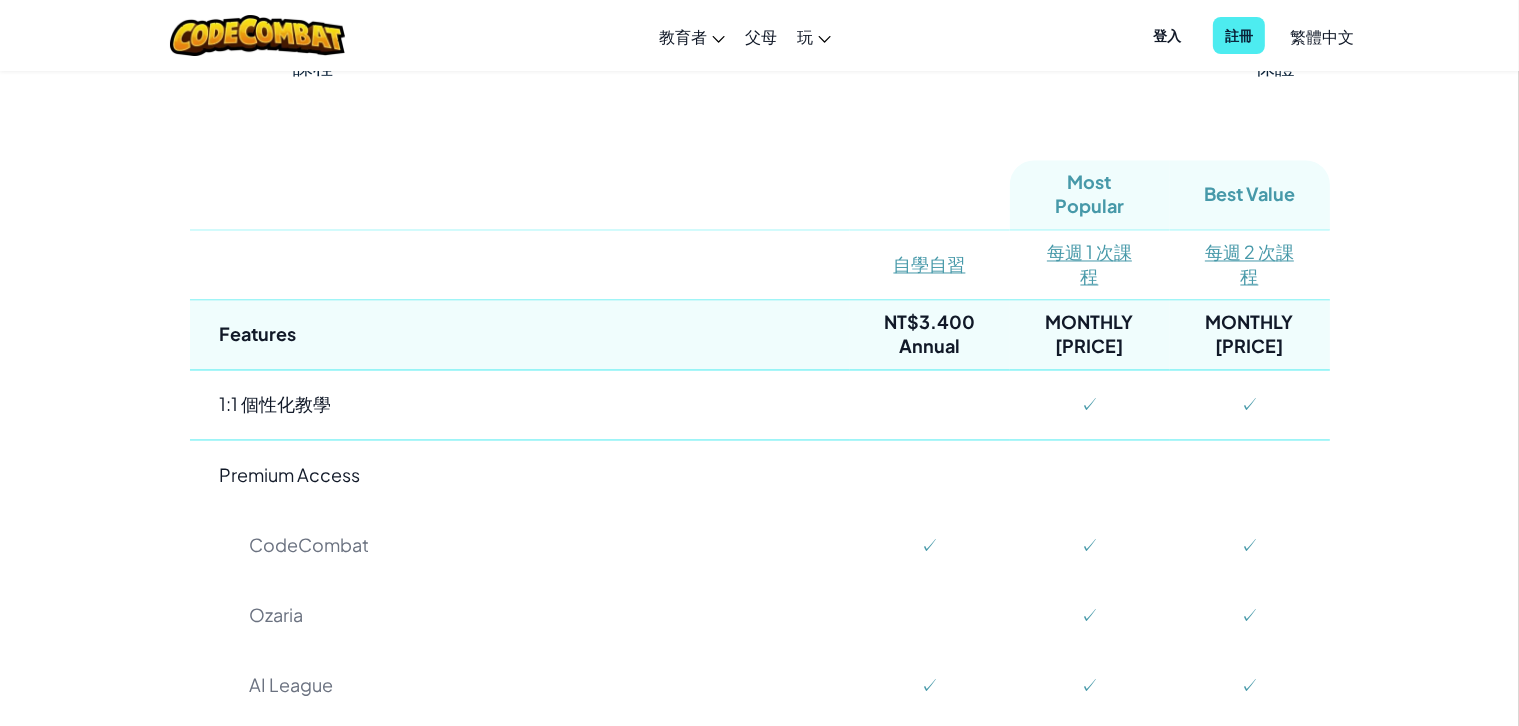 click on "NT$3.400 Annual" at bounding box center (930, 335) 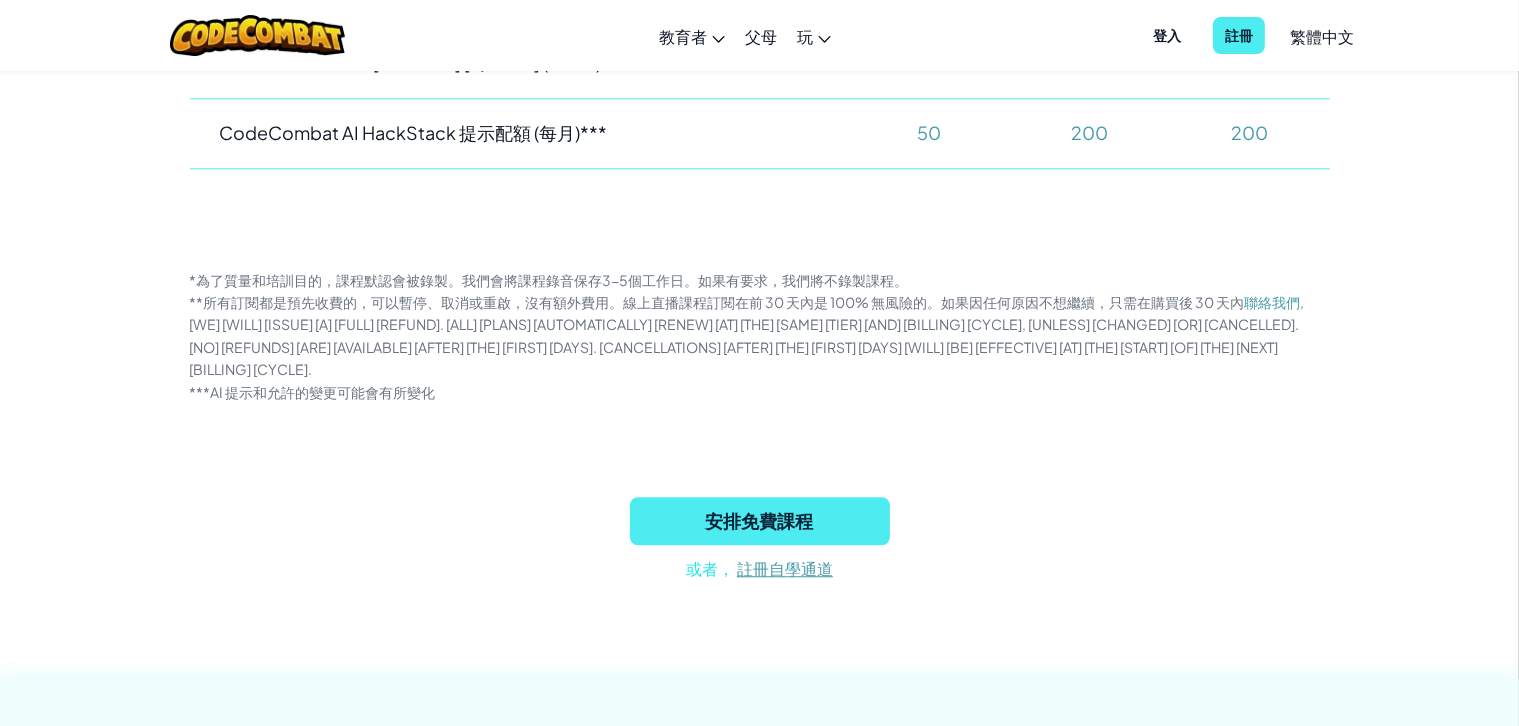 scroll, scrollTop: 5127, scrollLeft: 0, axis: vertical 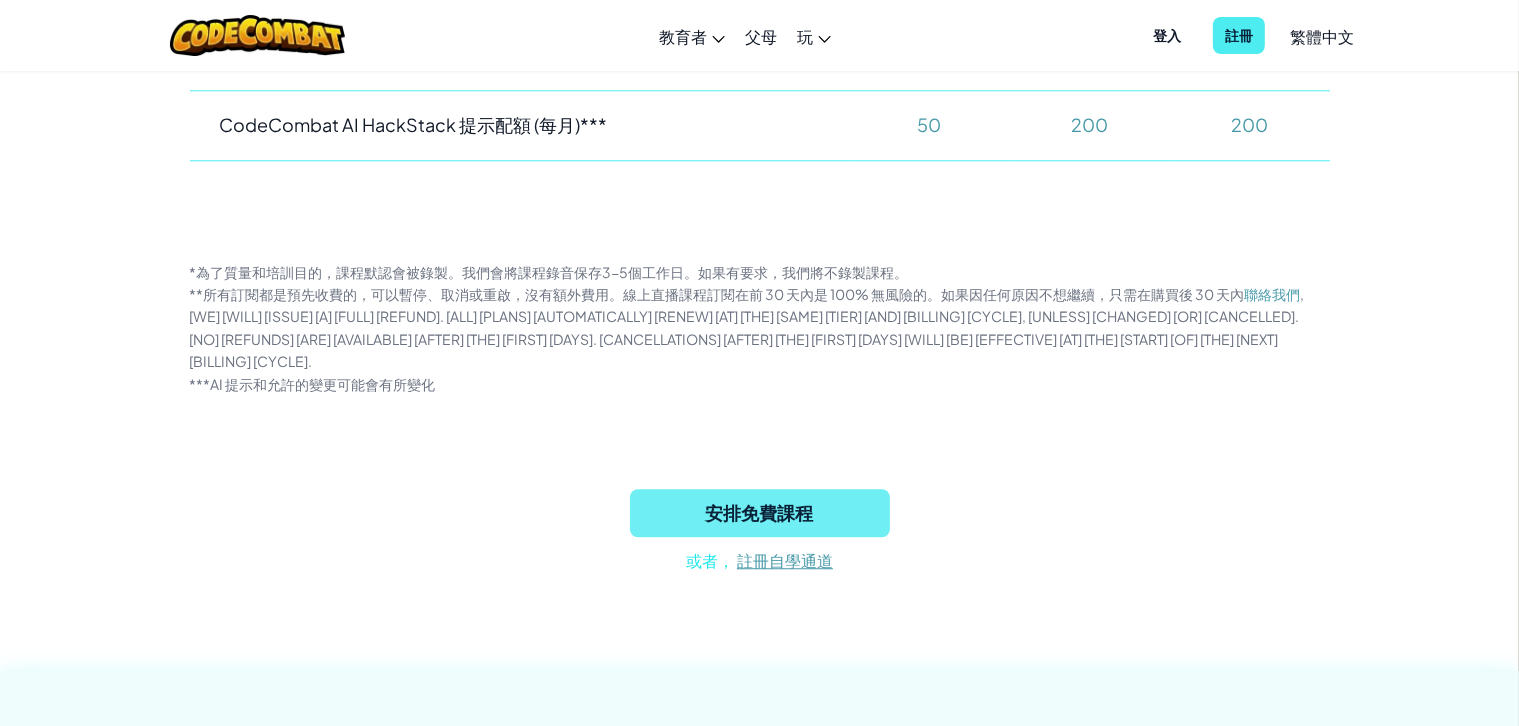 click on "安排免費課程" at bounding box center (760, 513) 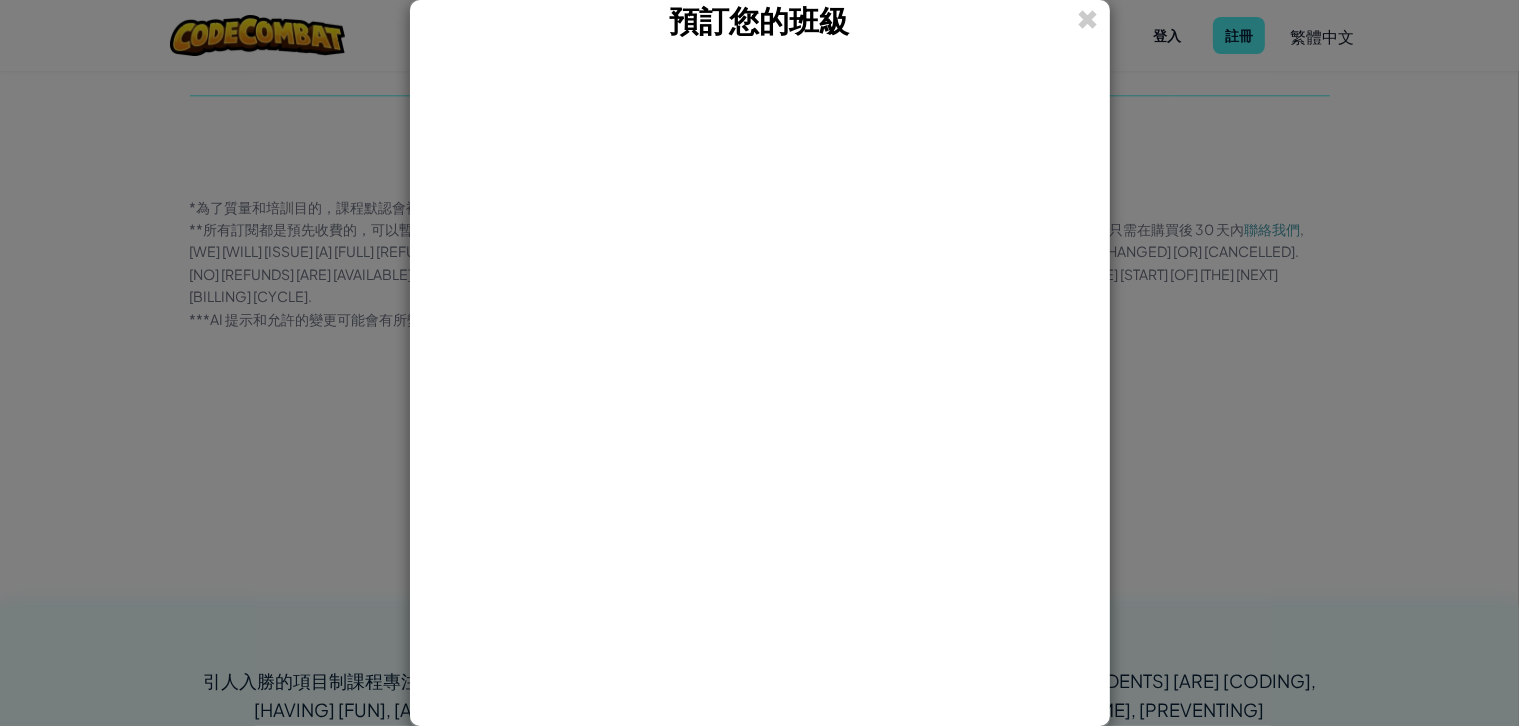 scroll, scrollTop: 5227, scrollLeft: 0, axis: vertical 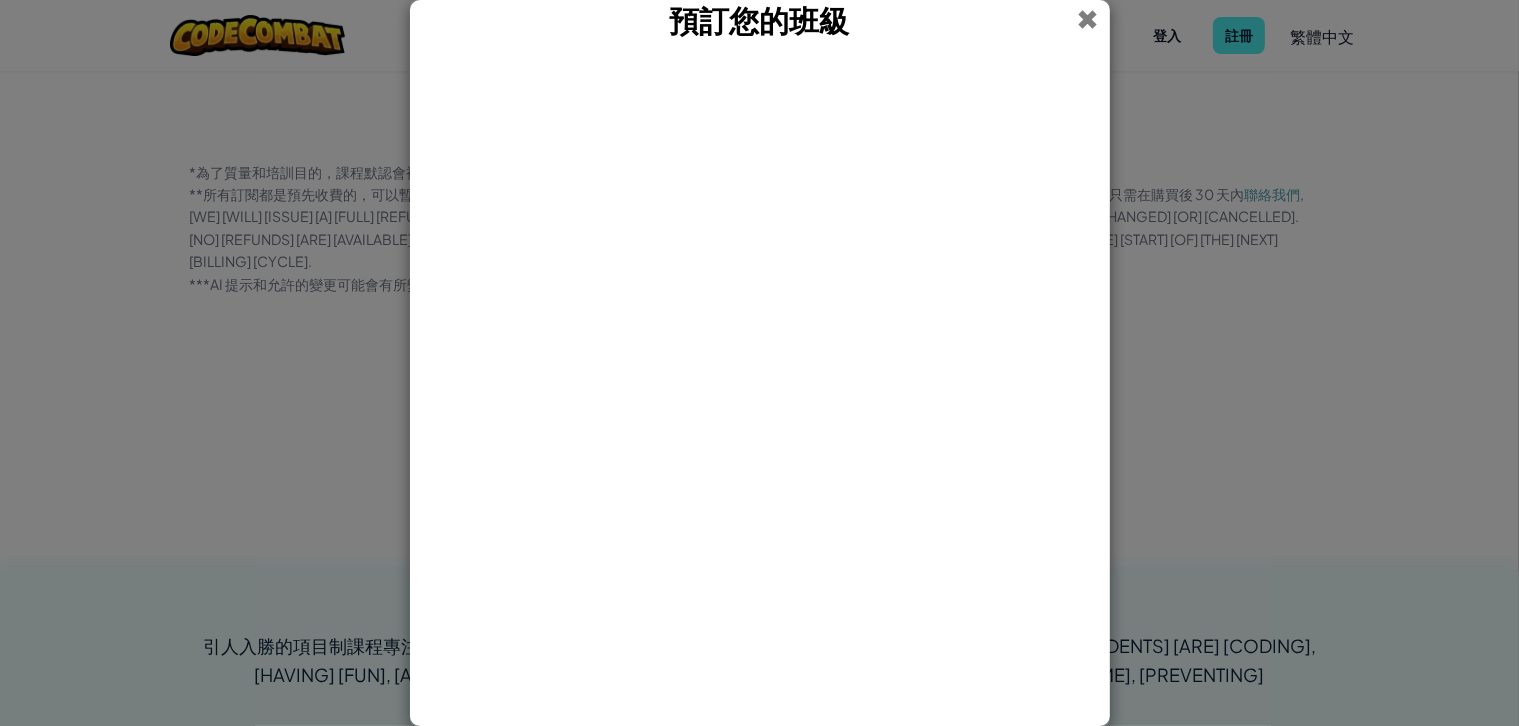 click at bounding box center (1088, 19) 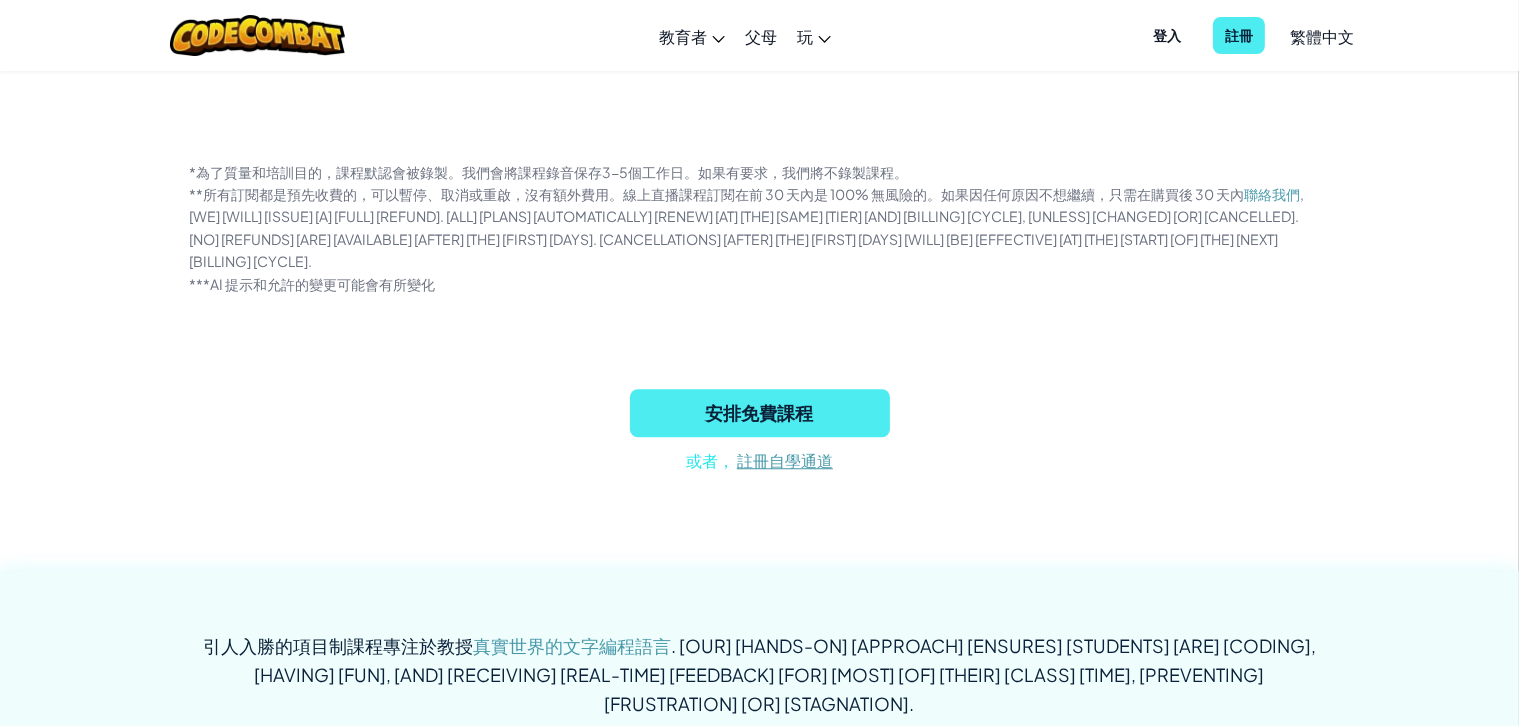 click on "註冊自學通道" at bounding box center (785, 460) 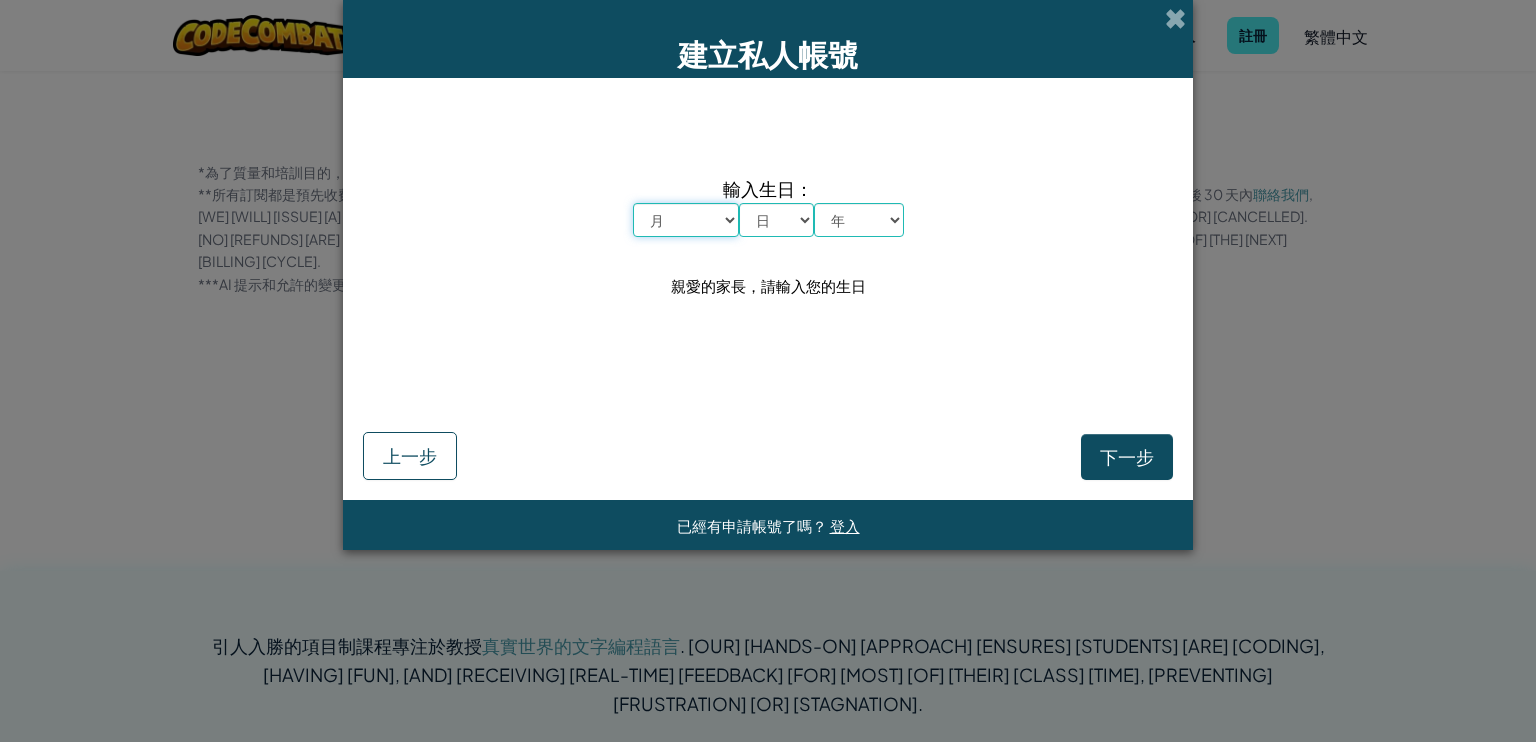click on "月 一月 二月 三月 四月 五月 六月 七月 八月 九月 十月 十一月 十二月" at bounding box center (686, 220) 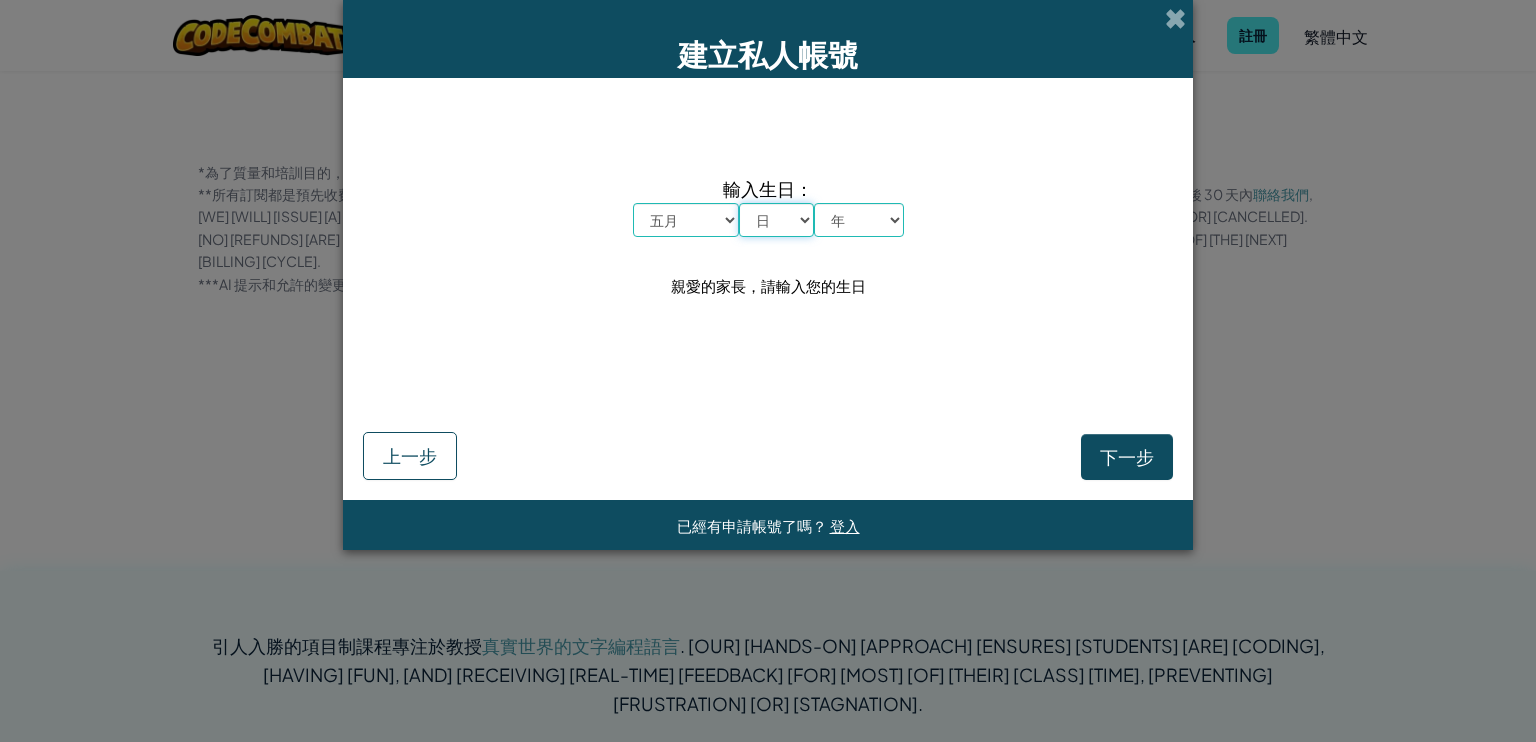 click on "日 1 2 3 4 5 6 7 8 9 10 11 12 13 14 15 16 17 18 19 20 21 22 23 24 25 26 27 28 29 30 31" at bounding box center (776, 220) 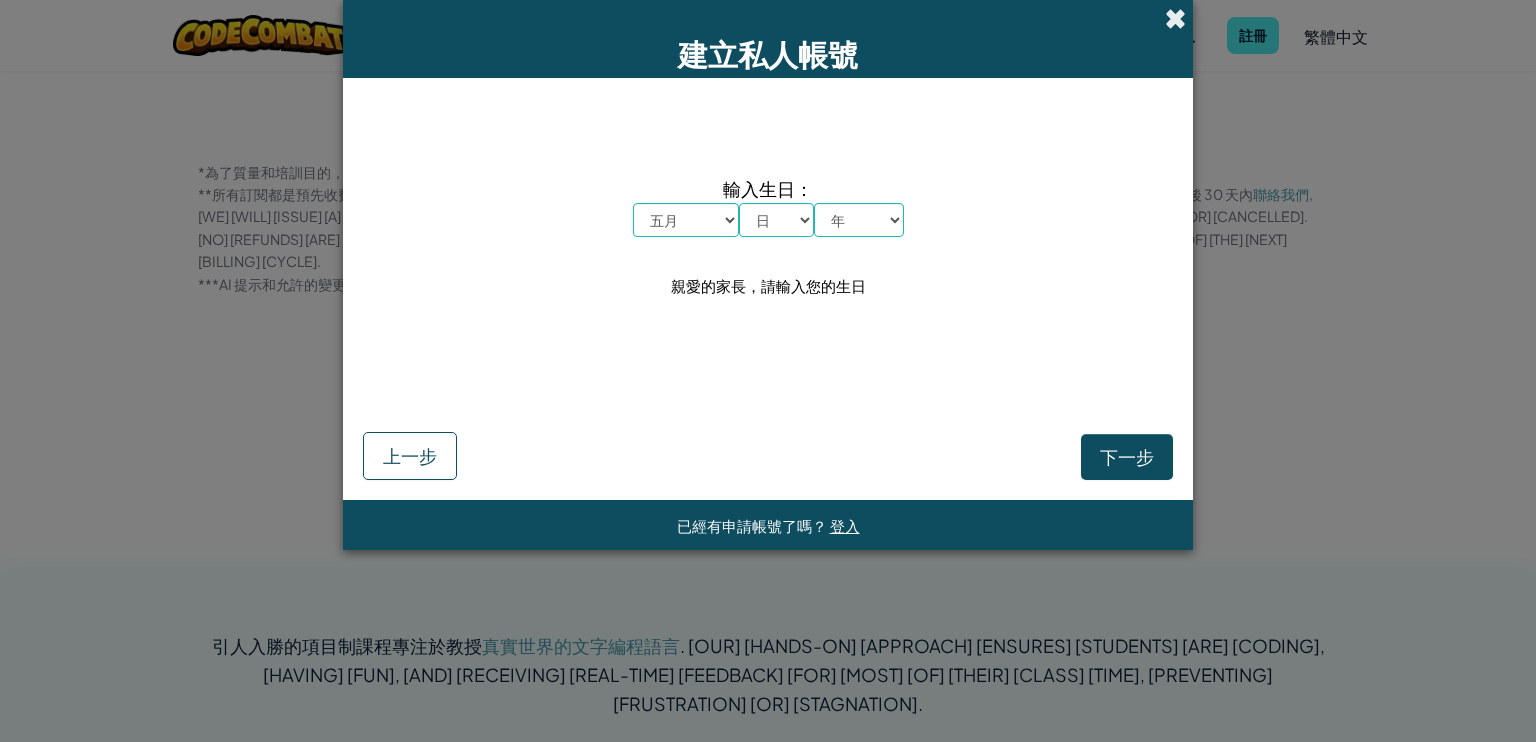 click at bounding box center [1175, 18] 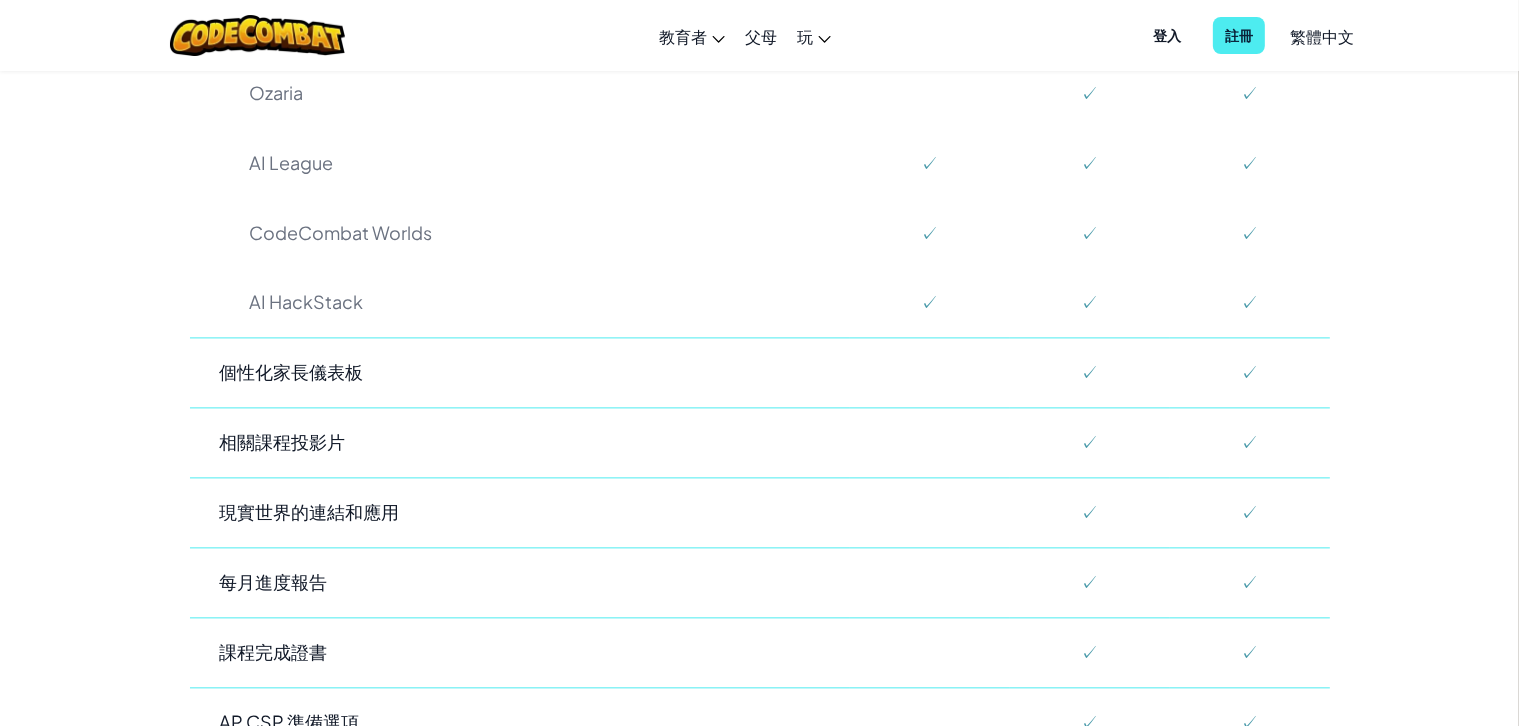 scroll, scrollTop: 4127, scrollLeft: 0, axis: vertical 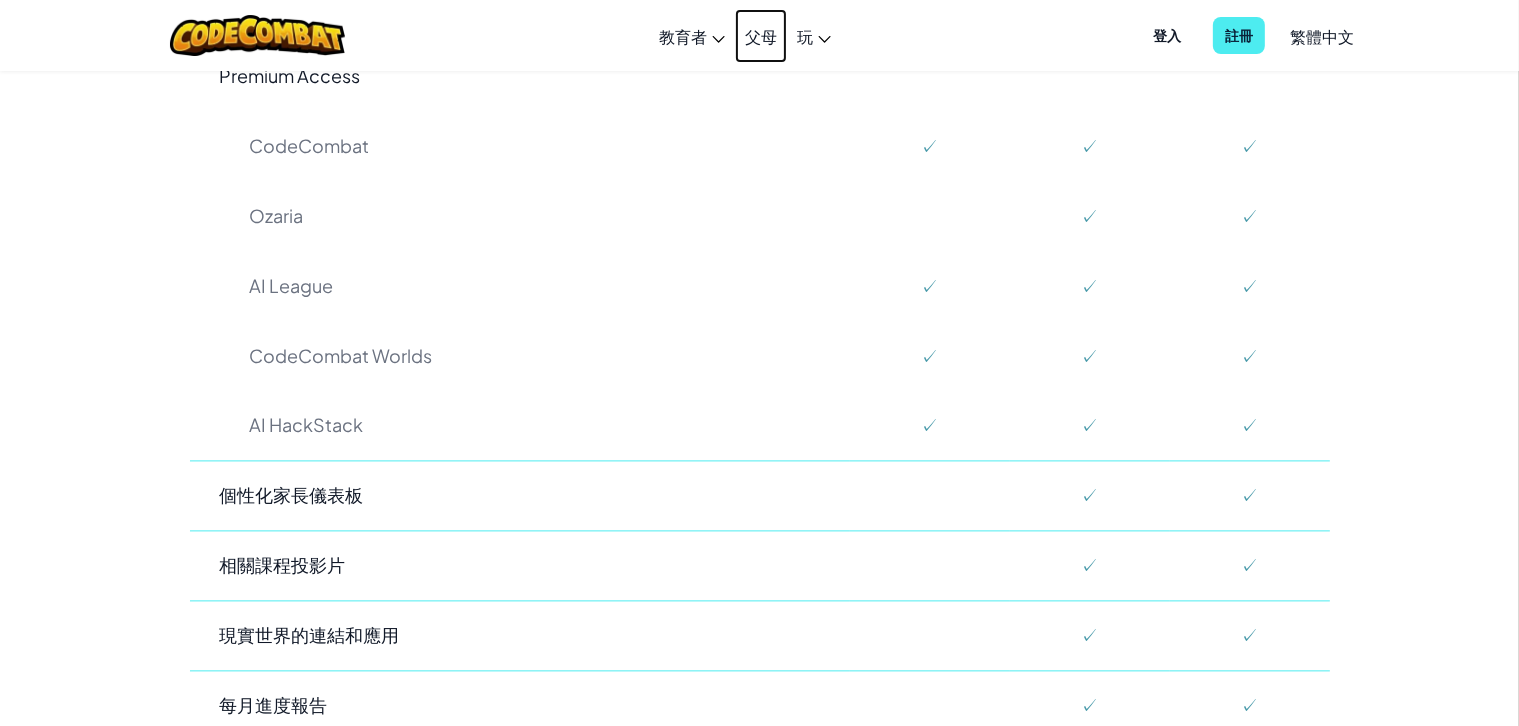 click on "父母" at bounding box center (761, 36) 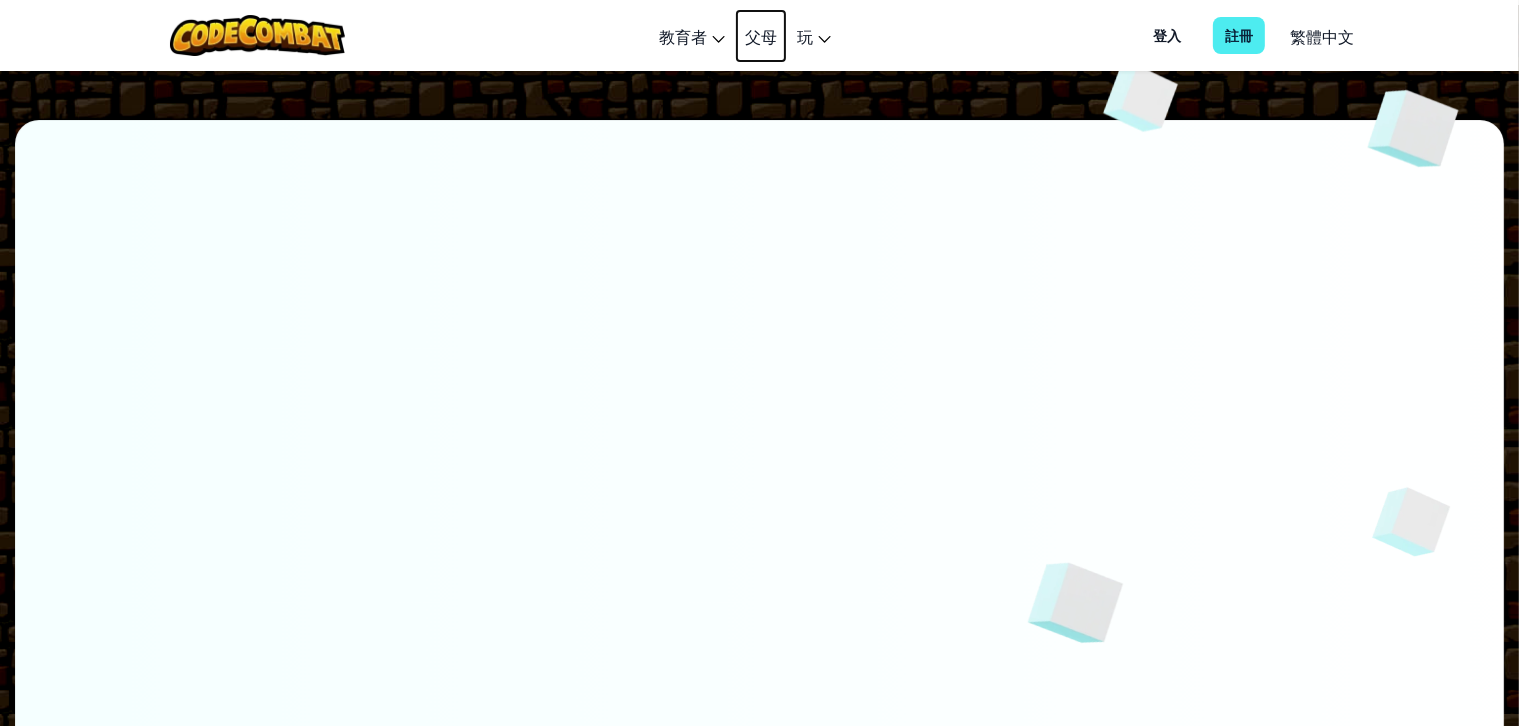 scroll, scrollTop: 0, scrollLeft: 0, axis: both 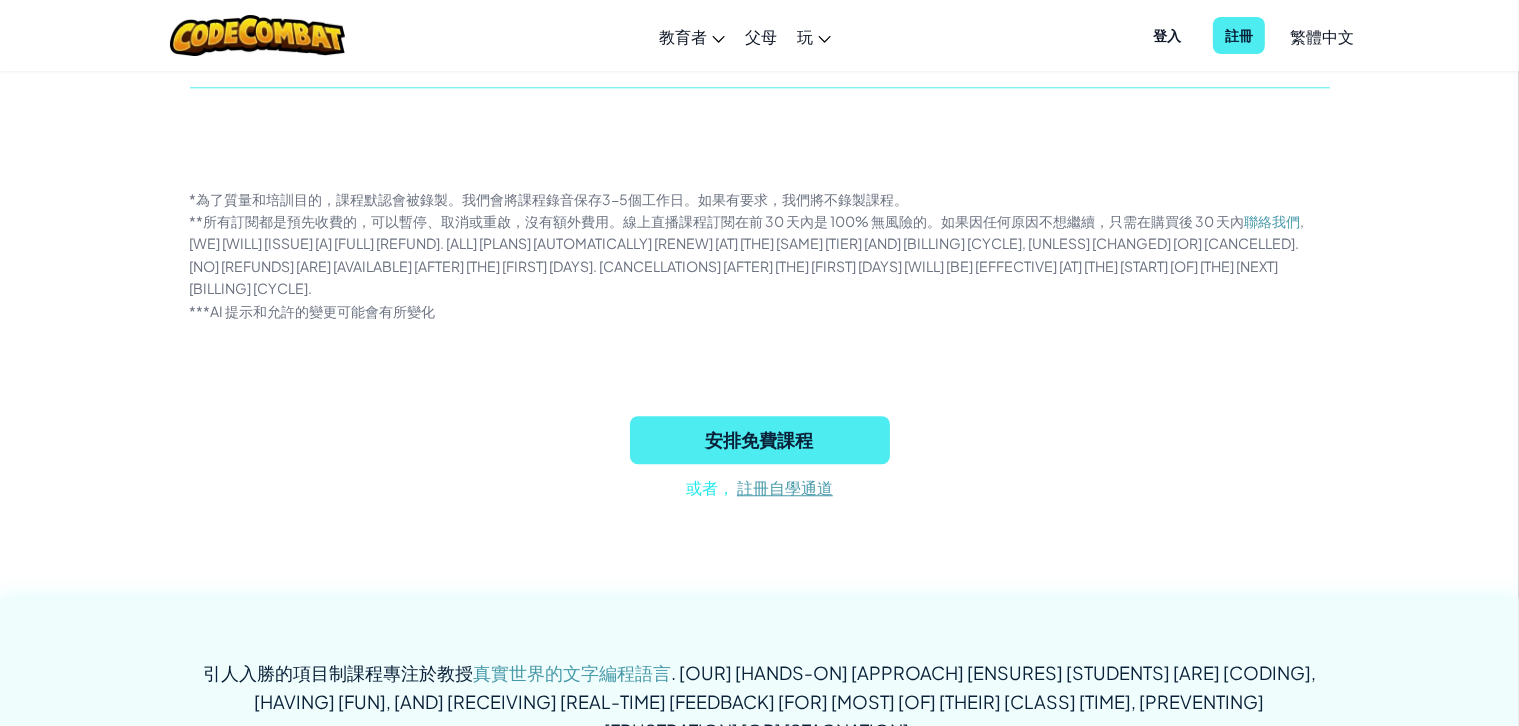 click on "註冊自學通道" at bounding box center [785, 487] 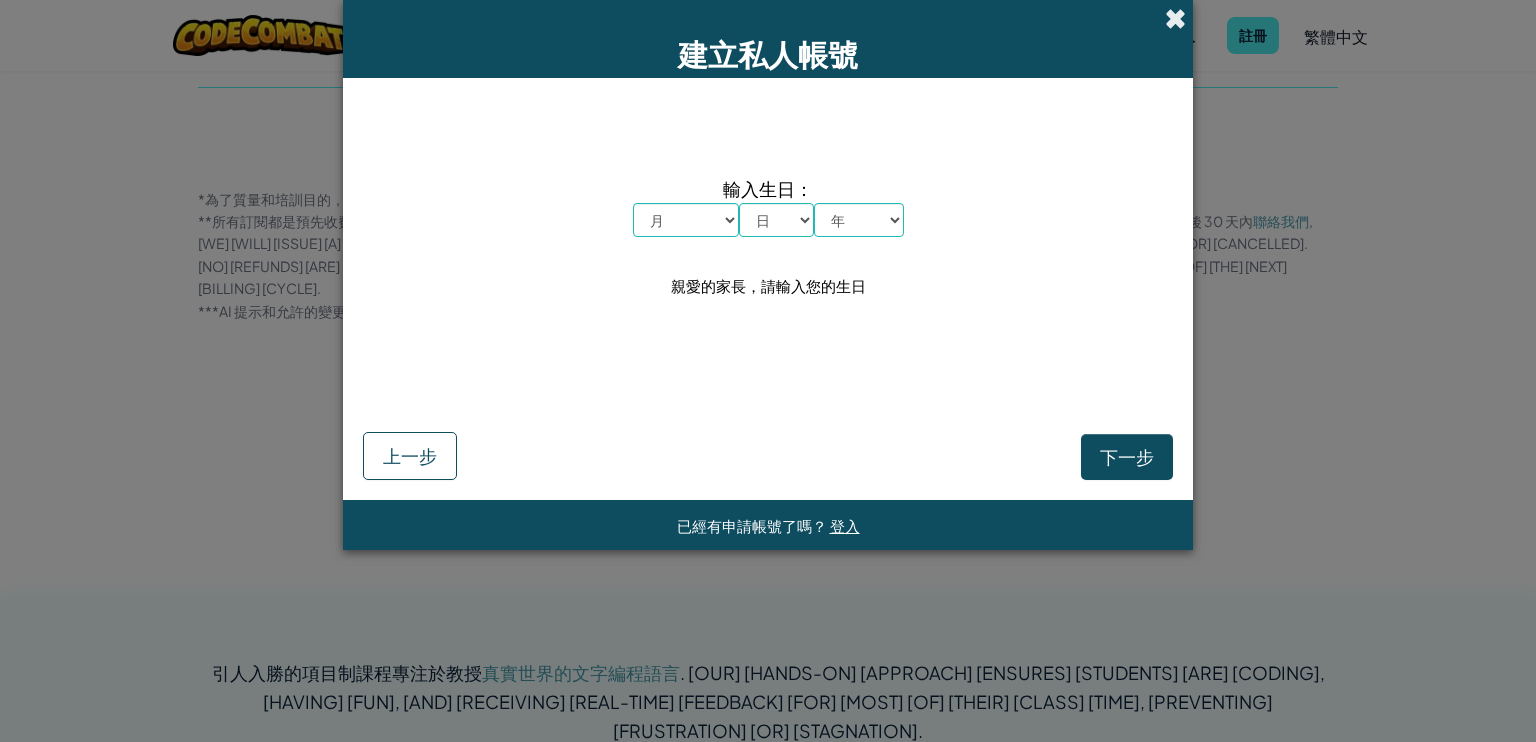click at bounding box center [1175, 18] 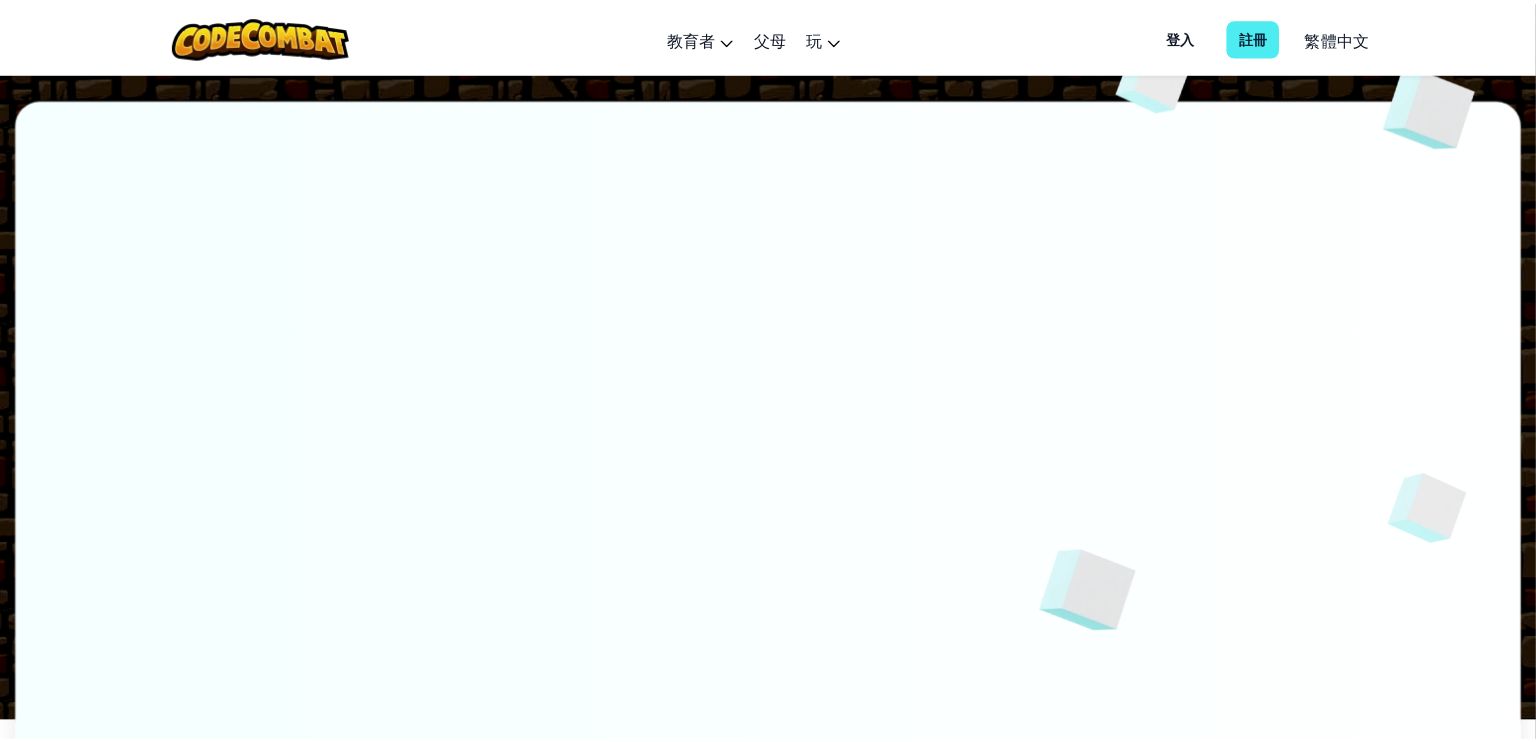 scroll, scrollTop: 0, scrollLeft: 0, axis: both 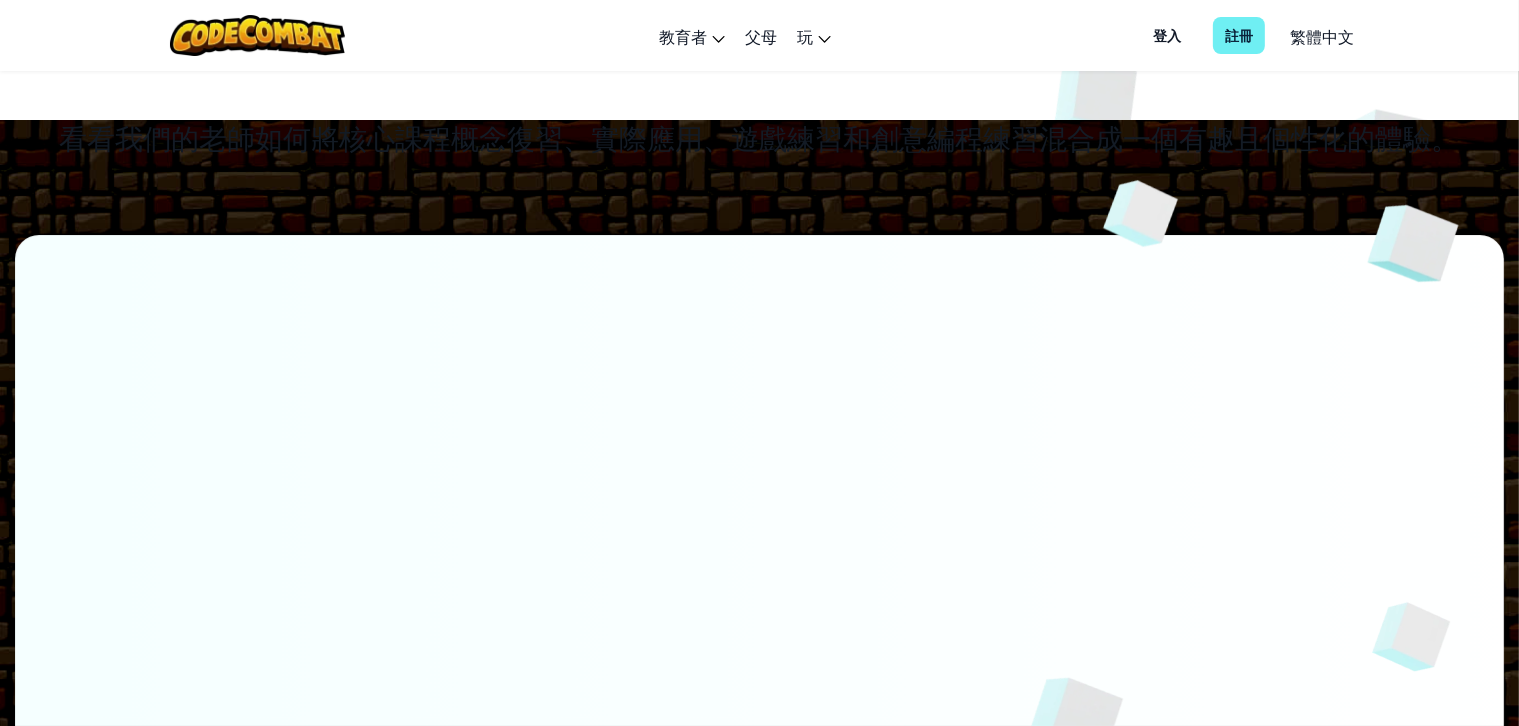 click on "註冊" at bounding box center (1239, 35) 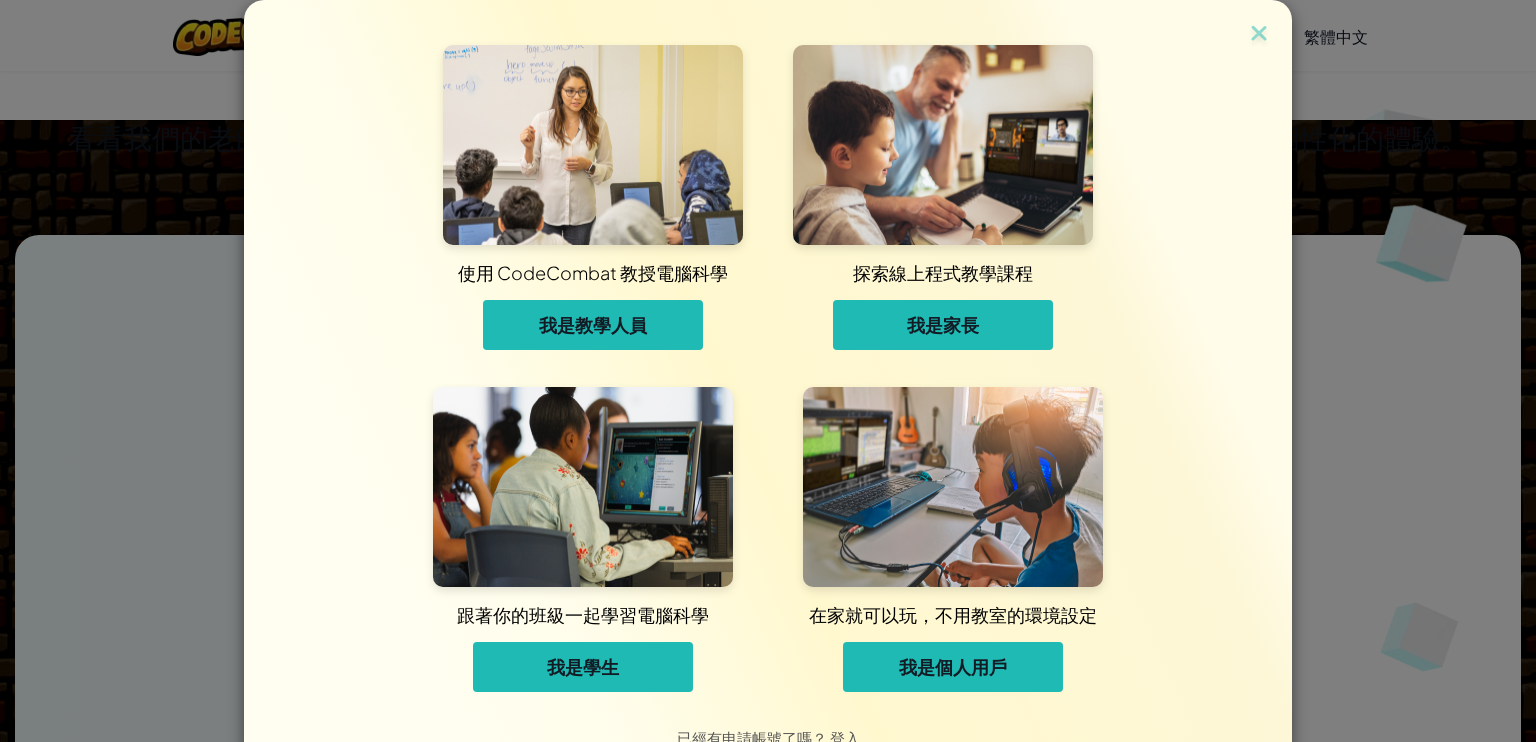 click on "我是家長" at bounding box center (943, 325) 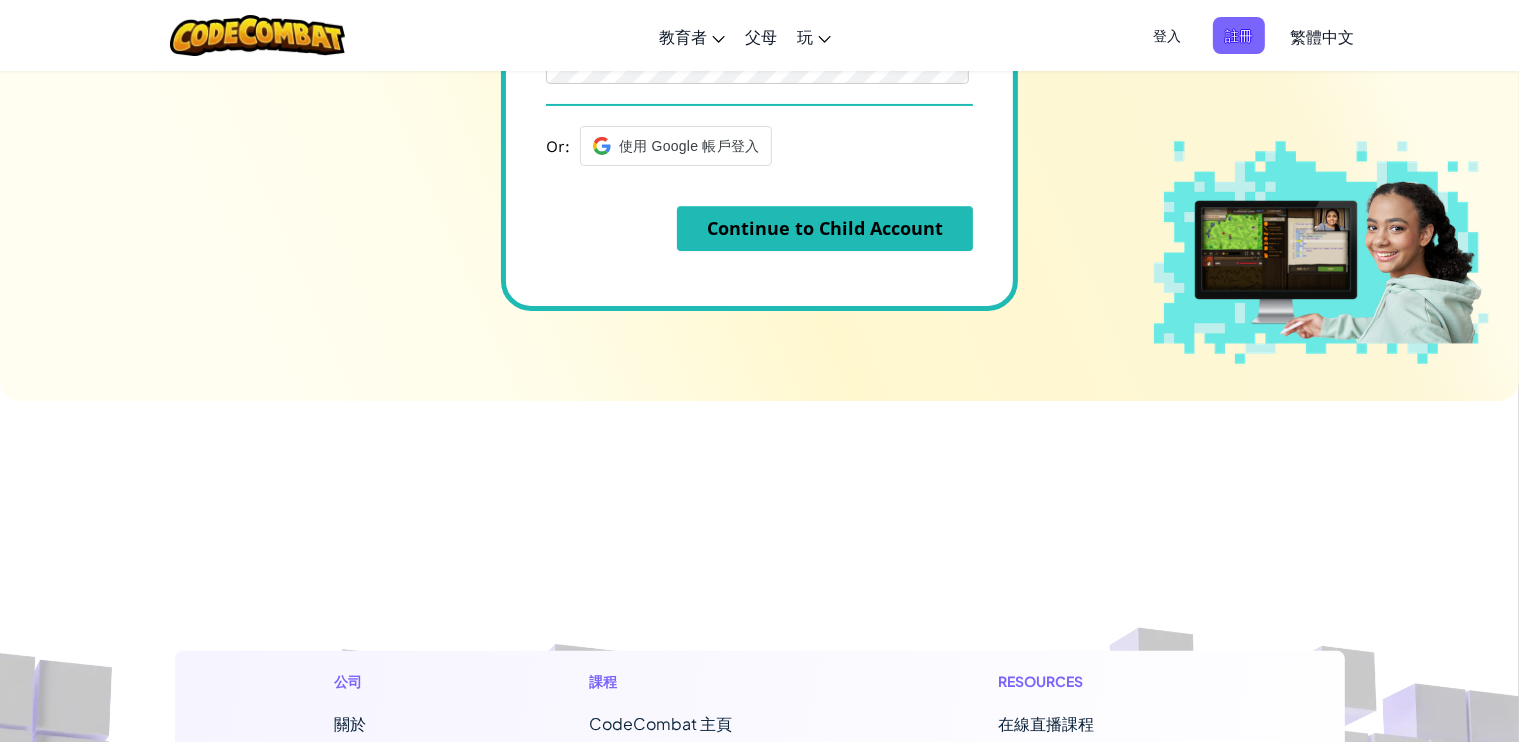 scroll, scrollTop: 0, scrollLeft: 0, axis: both 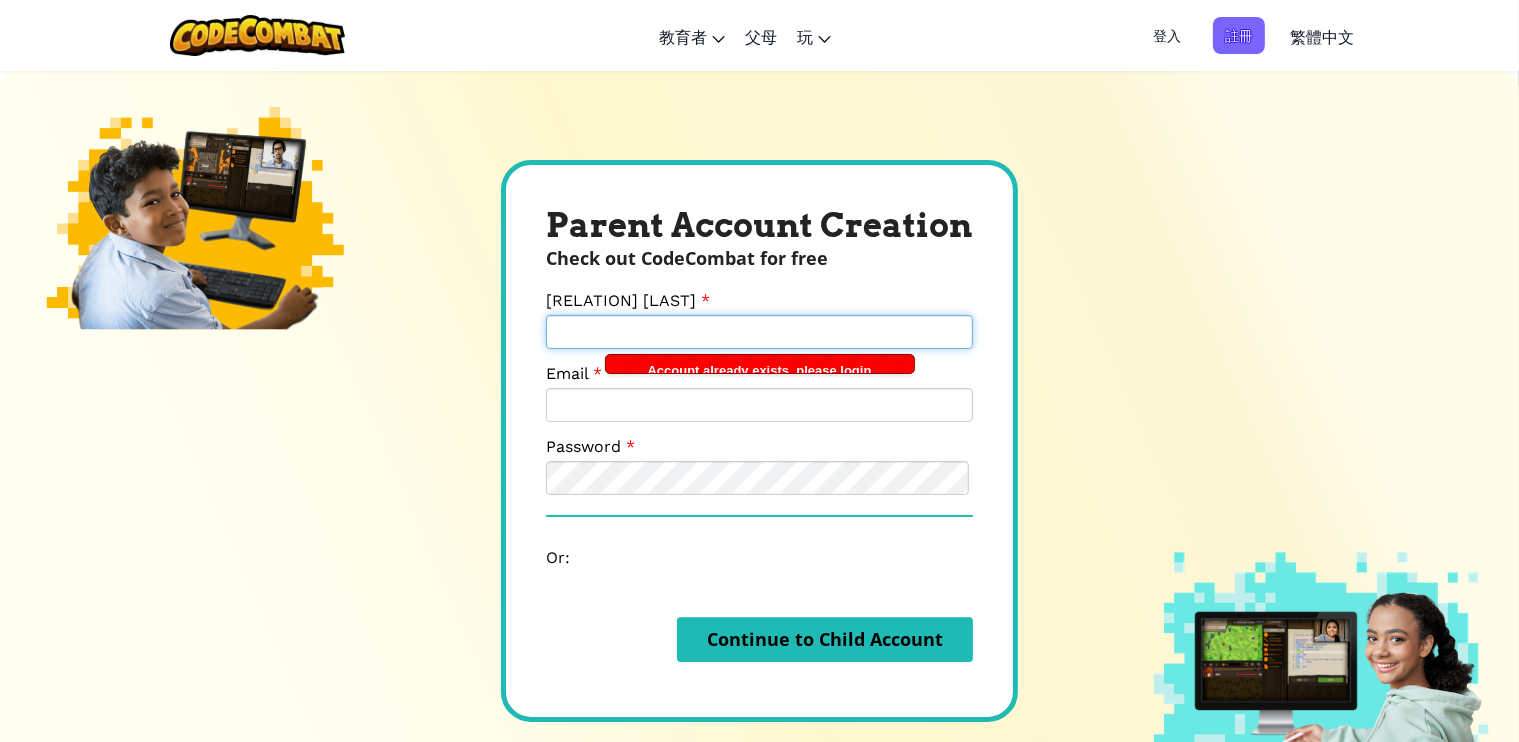 click on "[RELATION] [LAST]" at bounding box center (759, 332) 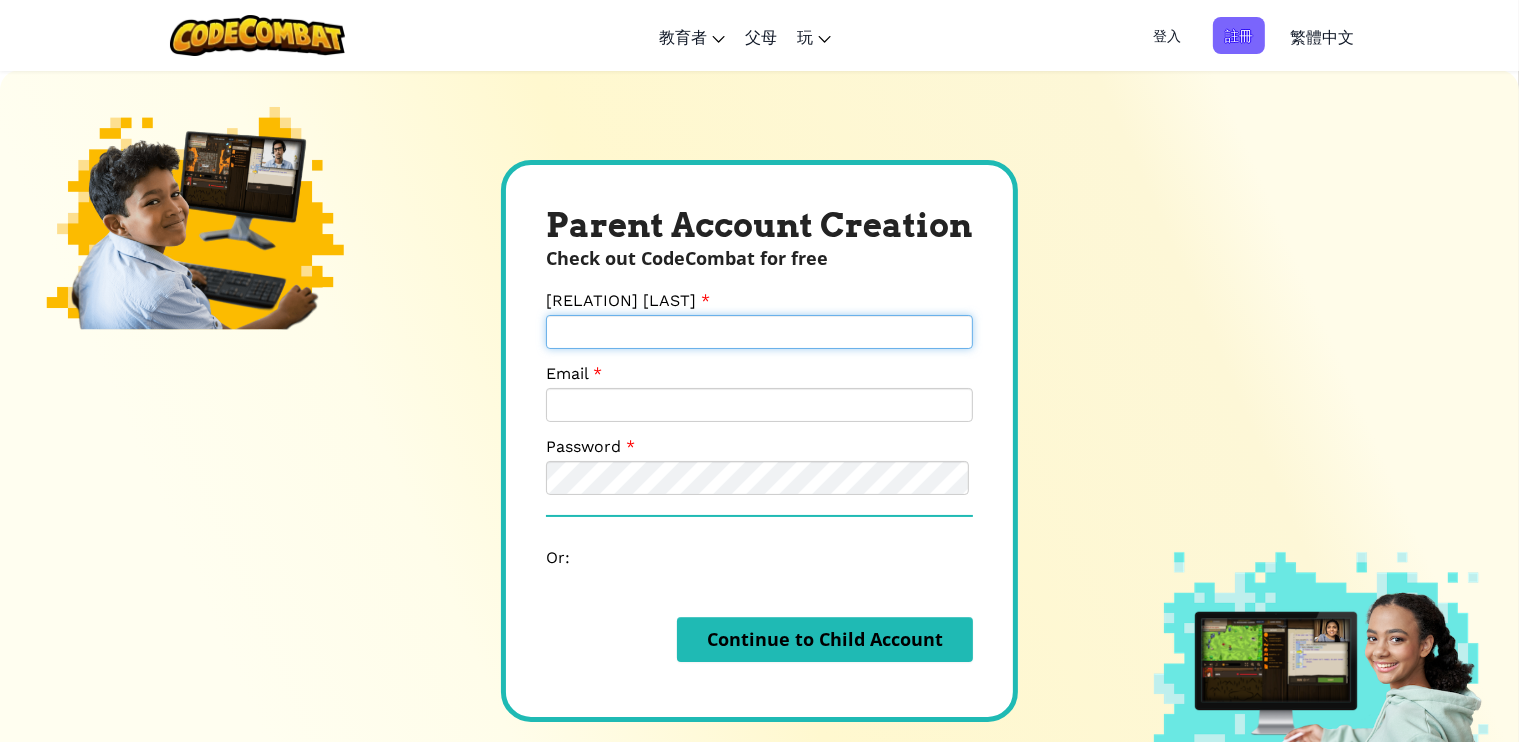 type on "[LAST] [FIRST]" 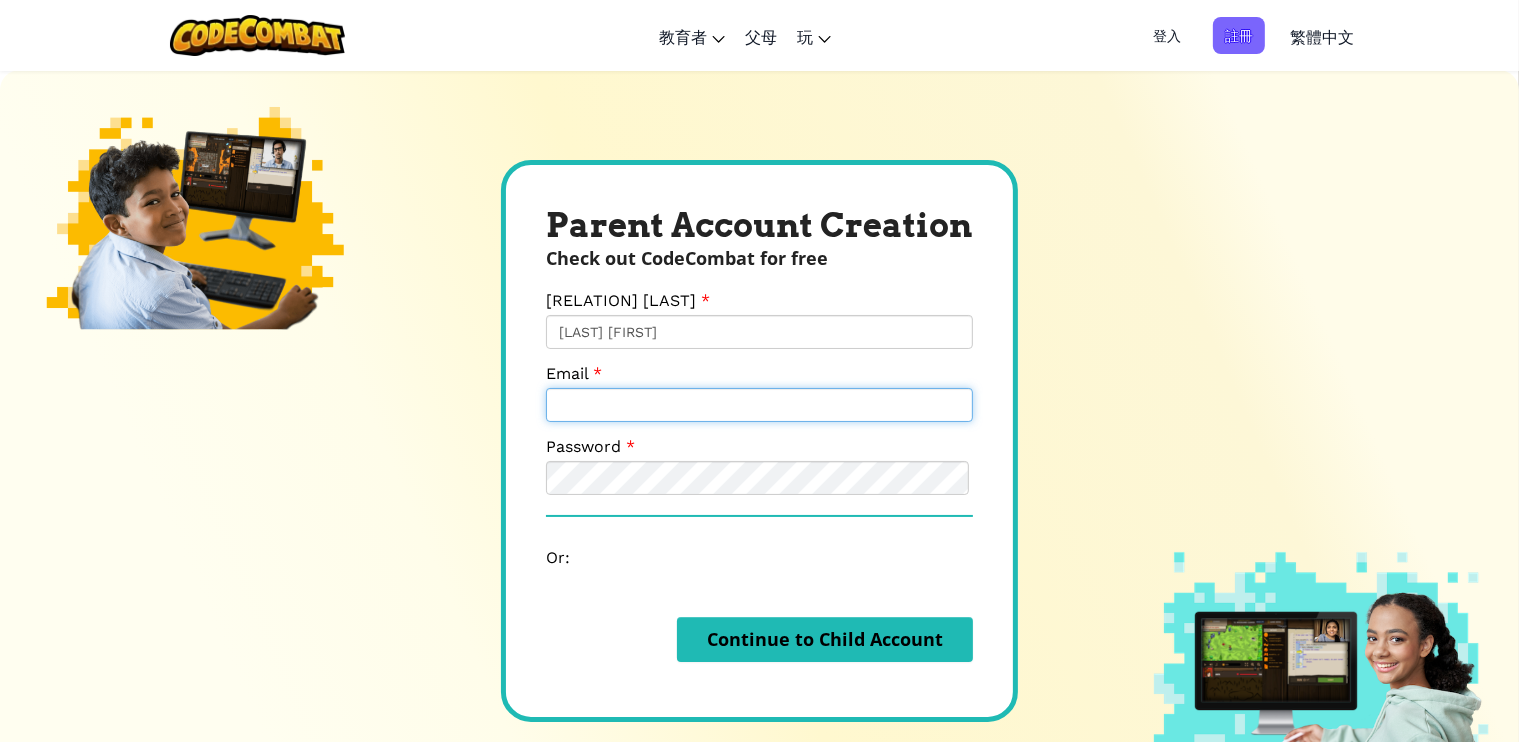 click on "Email" at bounding box center (759, 405) 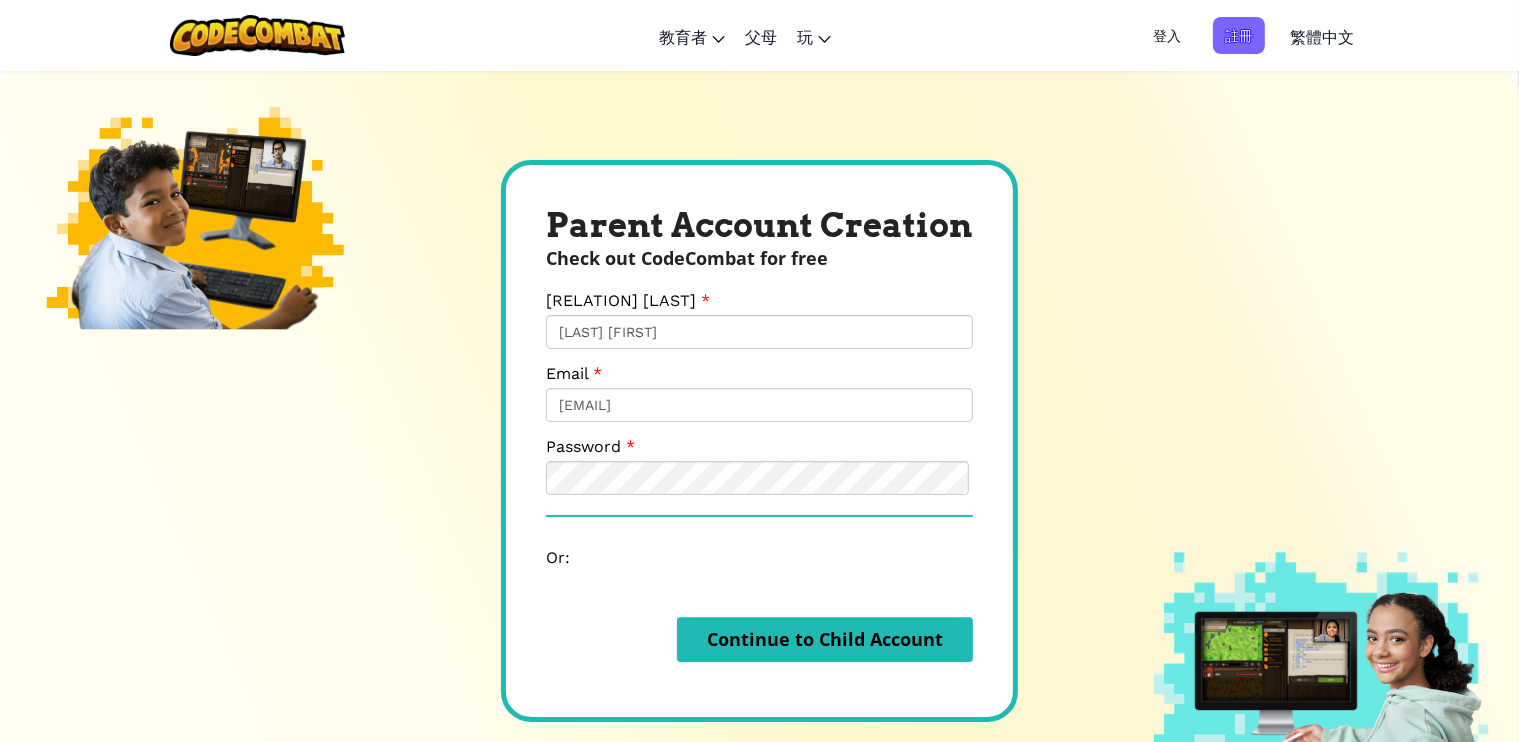 click on "Password" at bounding box center (759, 466) 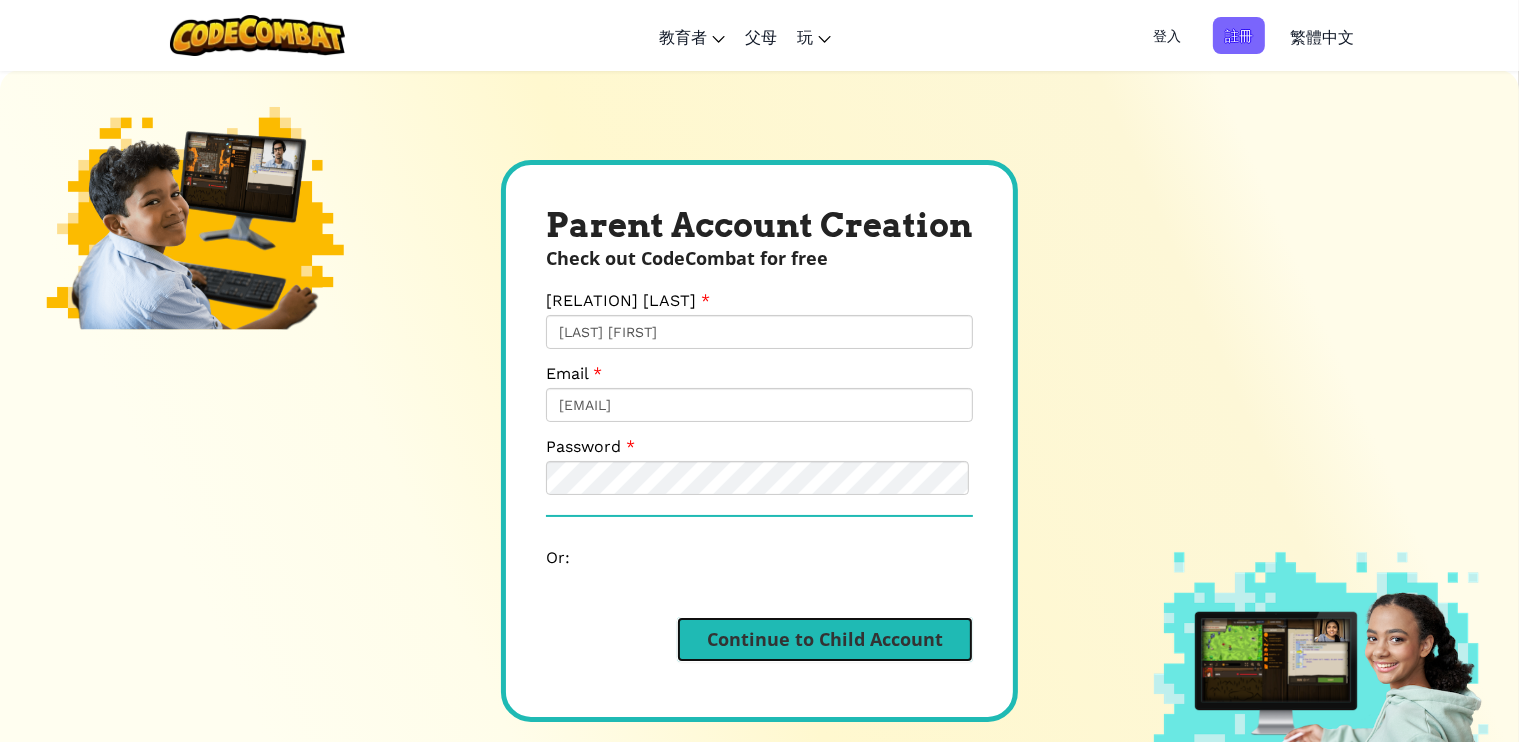 click on "Continue to Child Account" at bounding box center (825, 639) 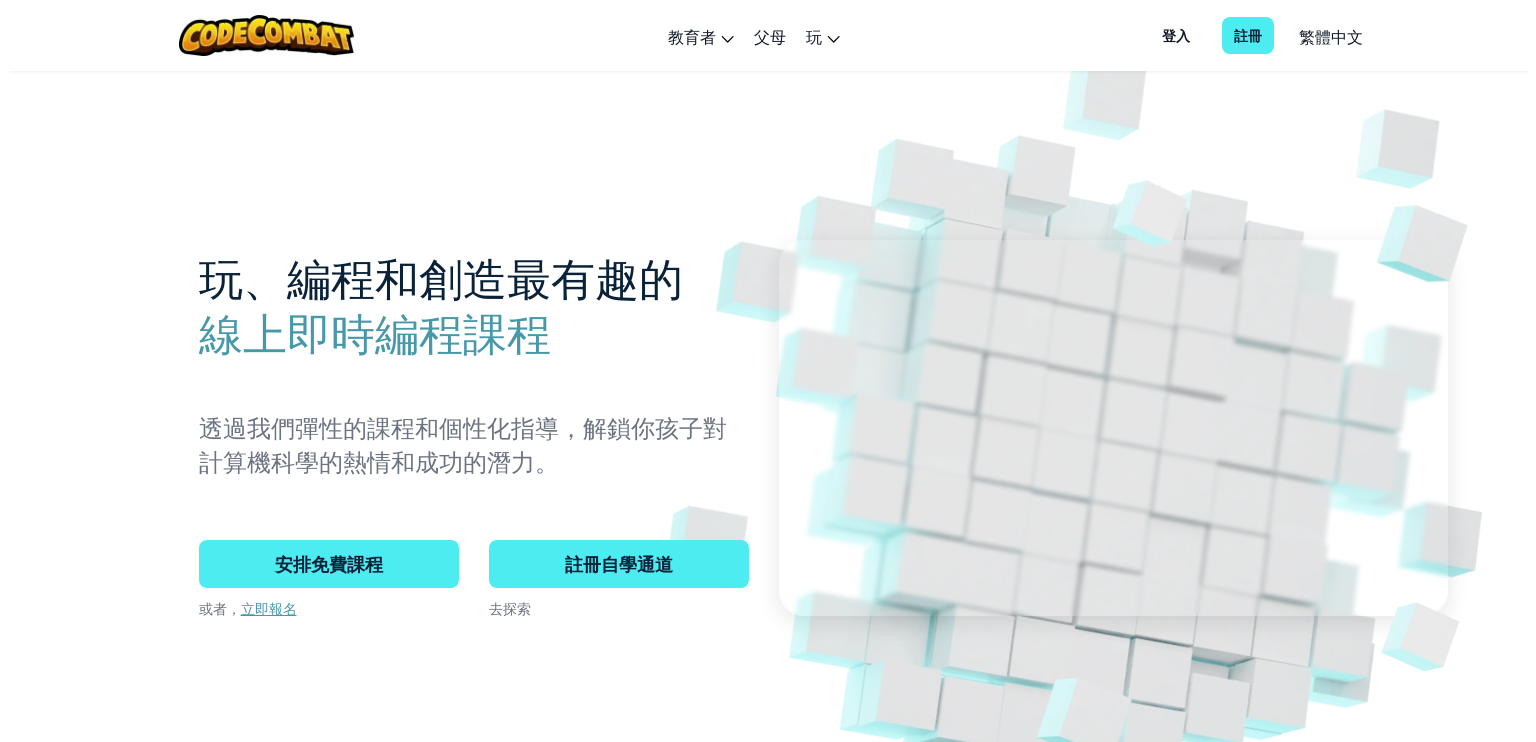 scroll, scrollTop: 0, scrollLeft: 0, axis: both 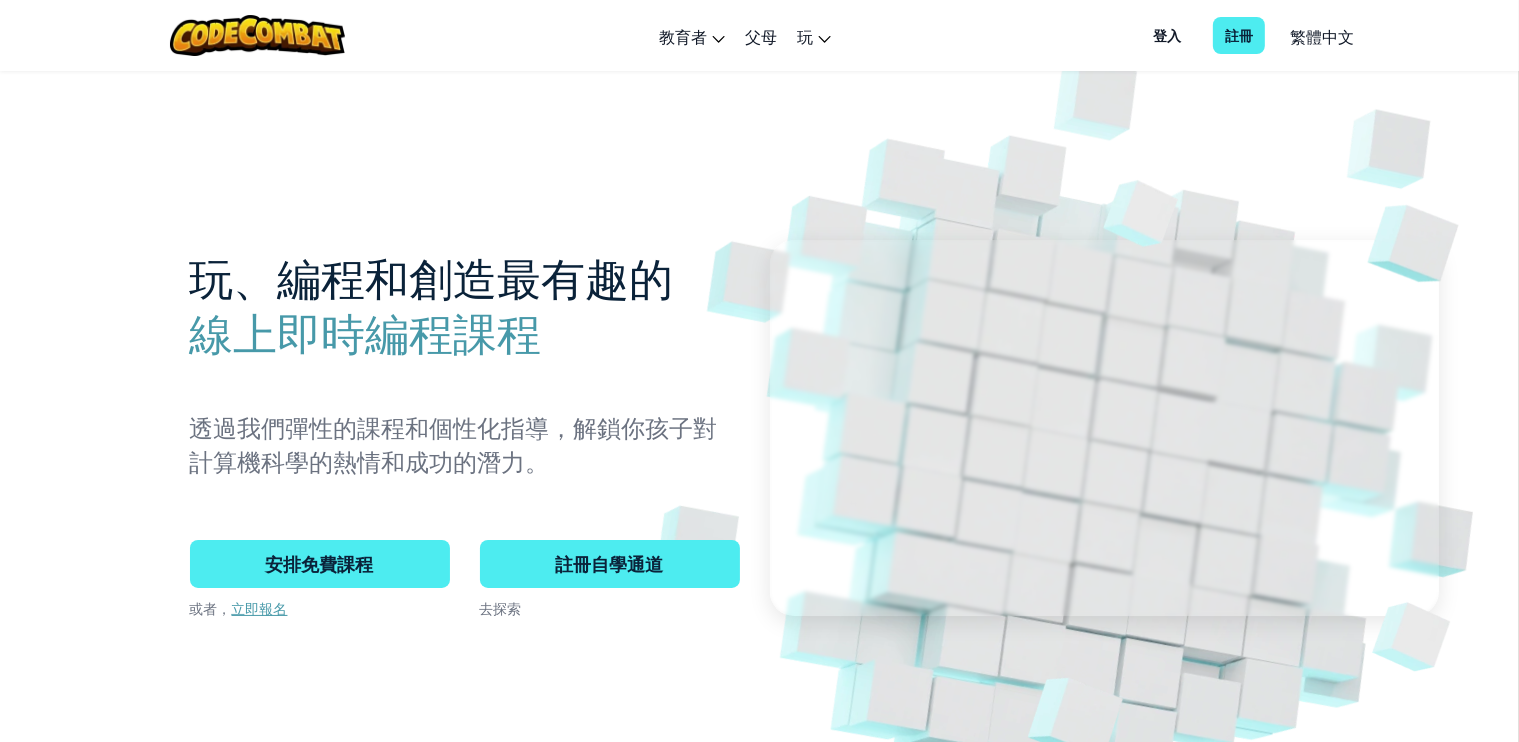 click on "登入" at bounding box center (1167, 35) 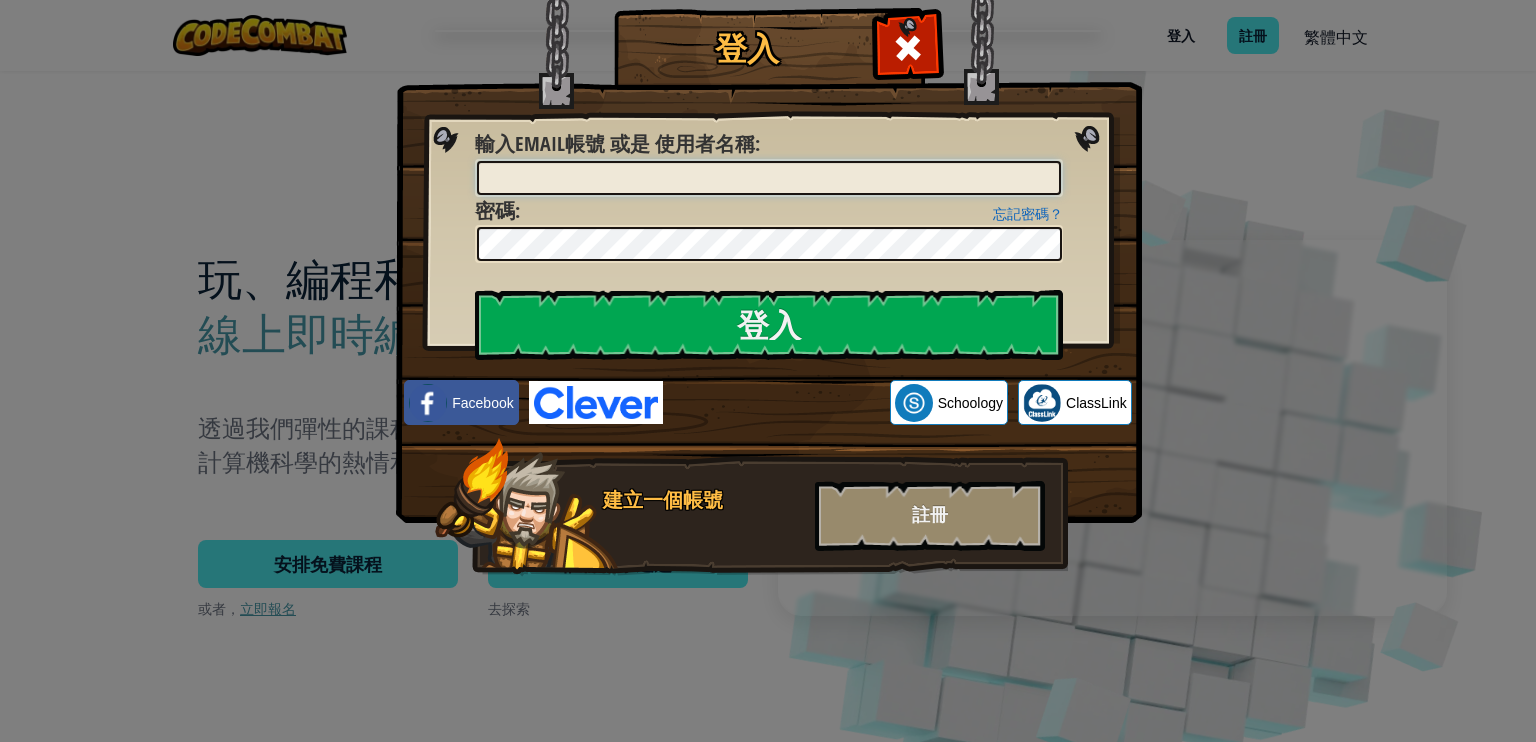 click on "輸入Email帳號 或是 使用者名稱 :" at bounding box center [769, 178] 